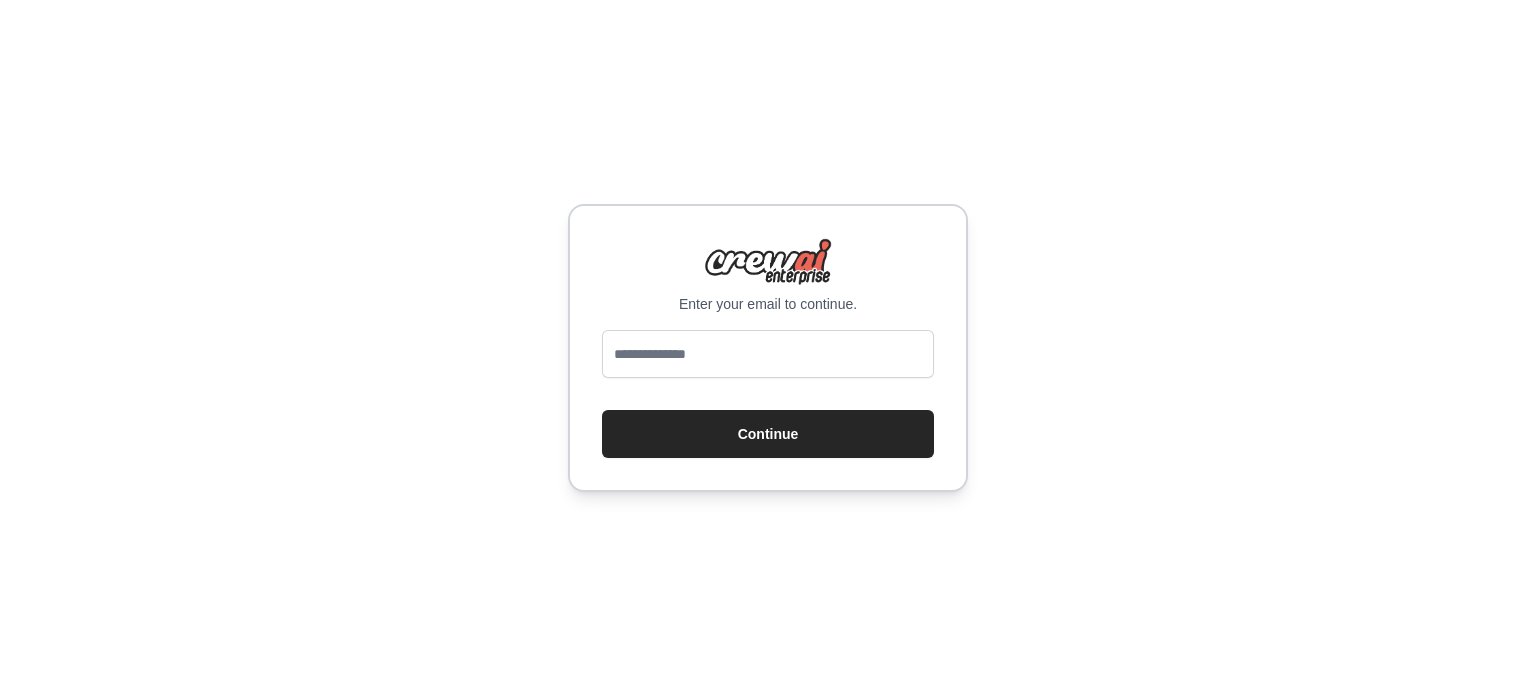 scroll, scrollTop: 0, scrollLeft: 0, axis: both 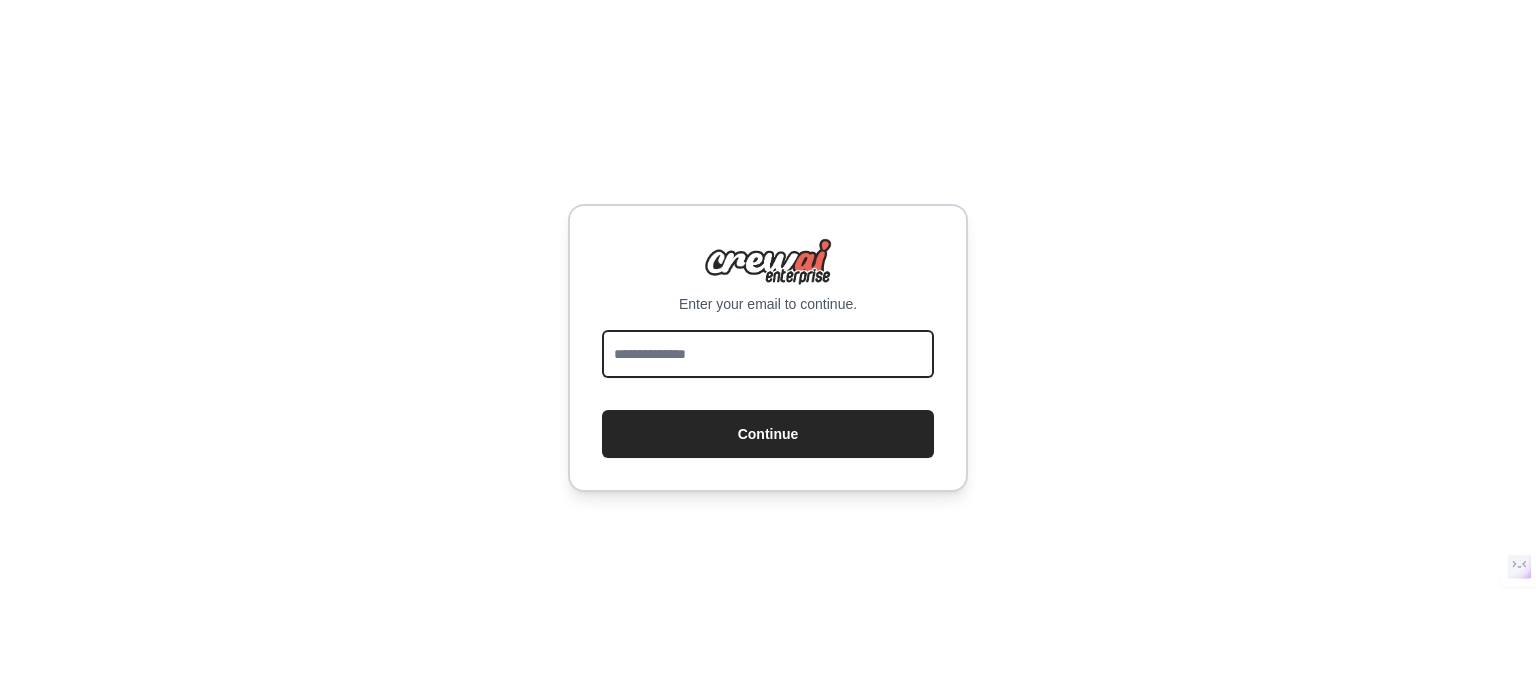 click at bounding box center (768, 354) 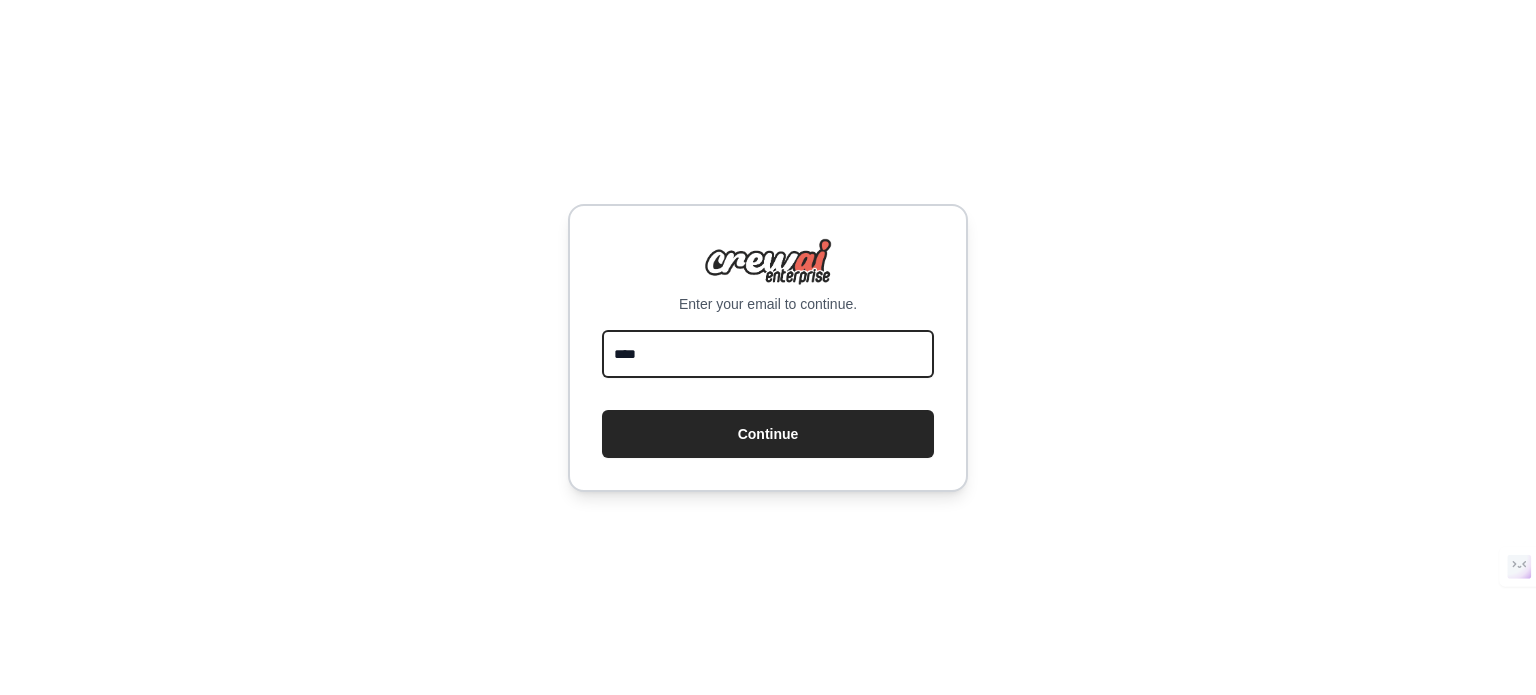 type on "**********" 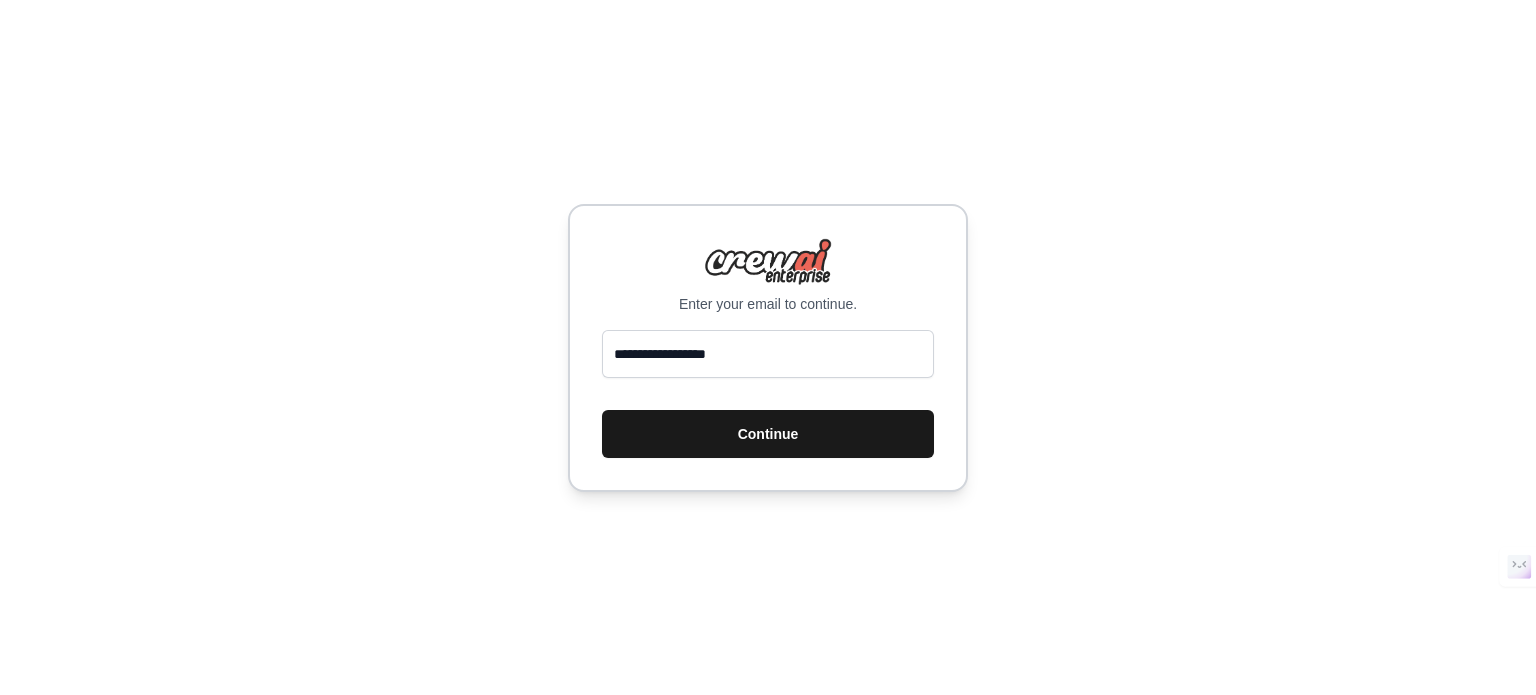 click on "Continue" at bounding box center (768, 434) 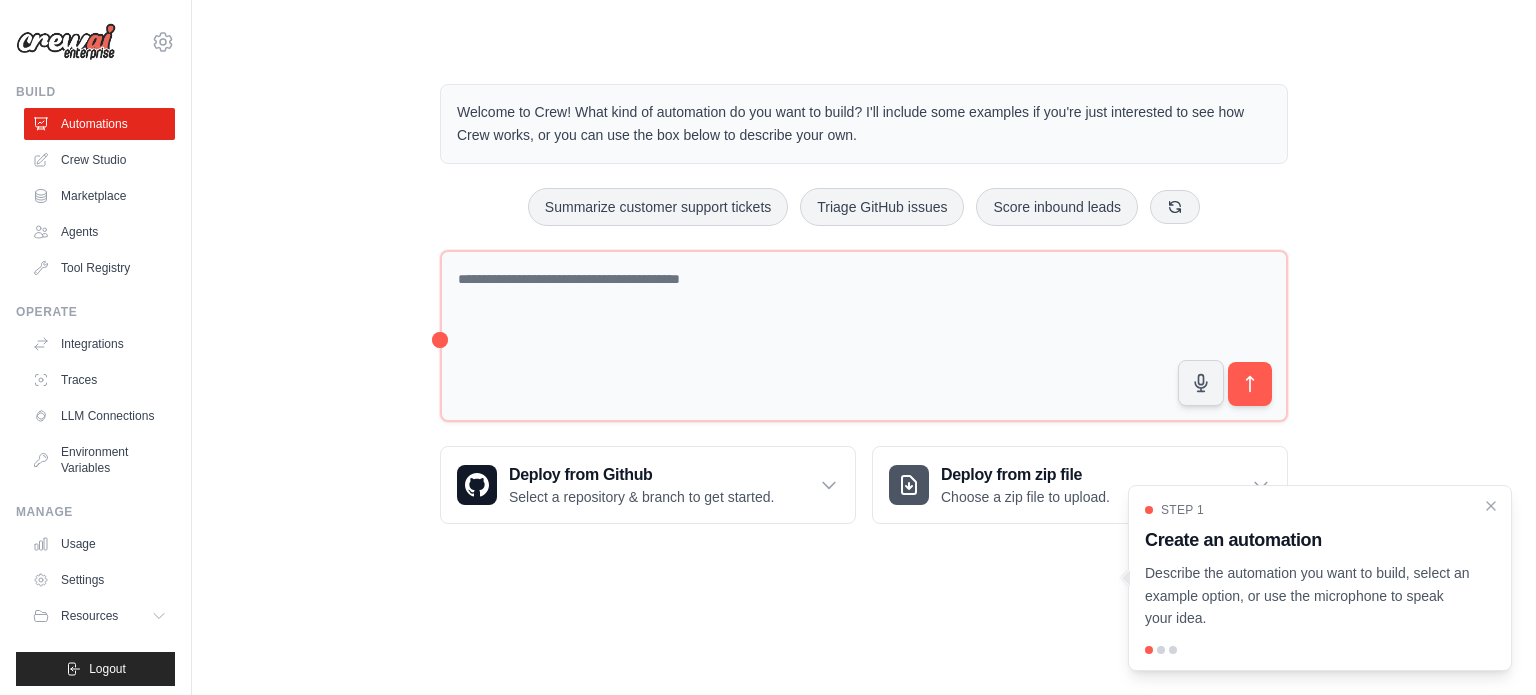 scroll, scrollTop: 0, scrollLeft: 0, axis: both 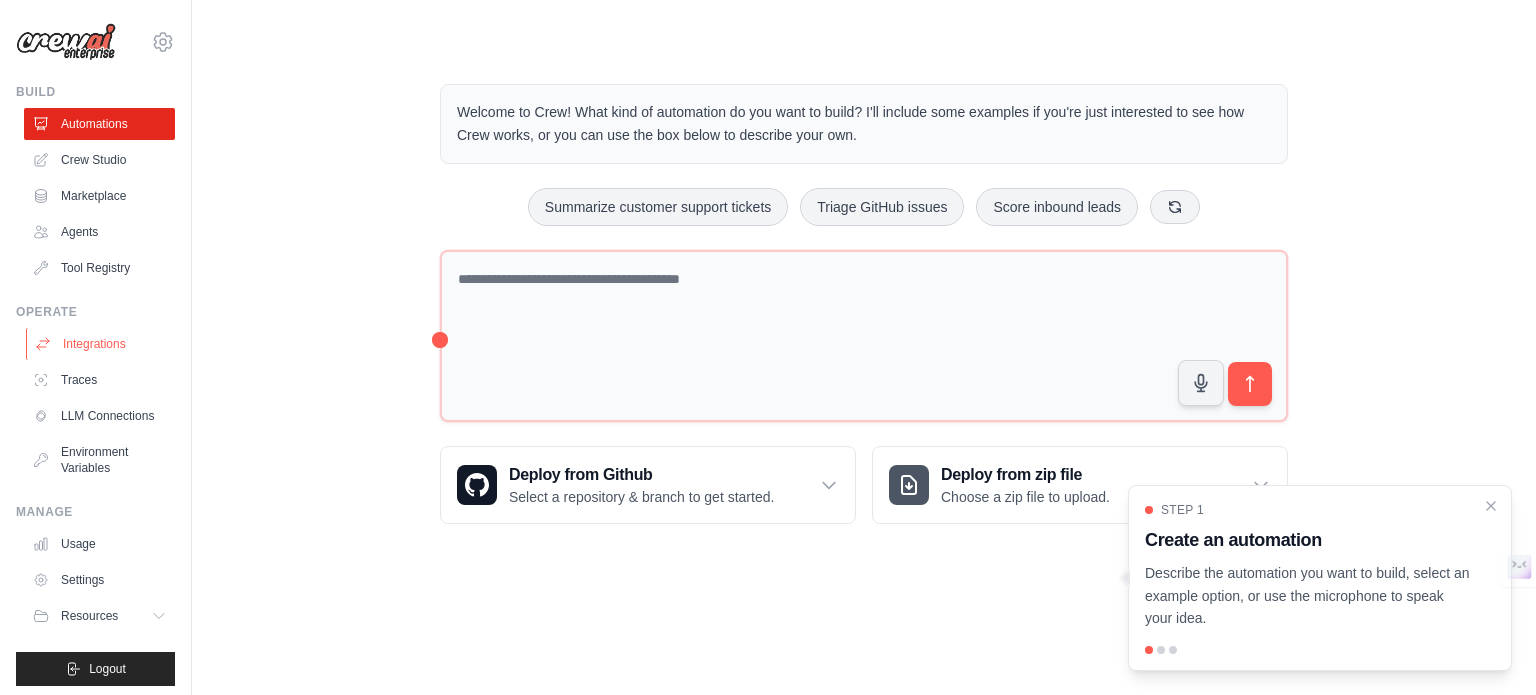 click on "Integrations" at bounding box center (101, 344) 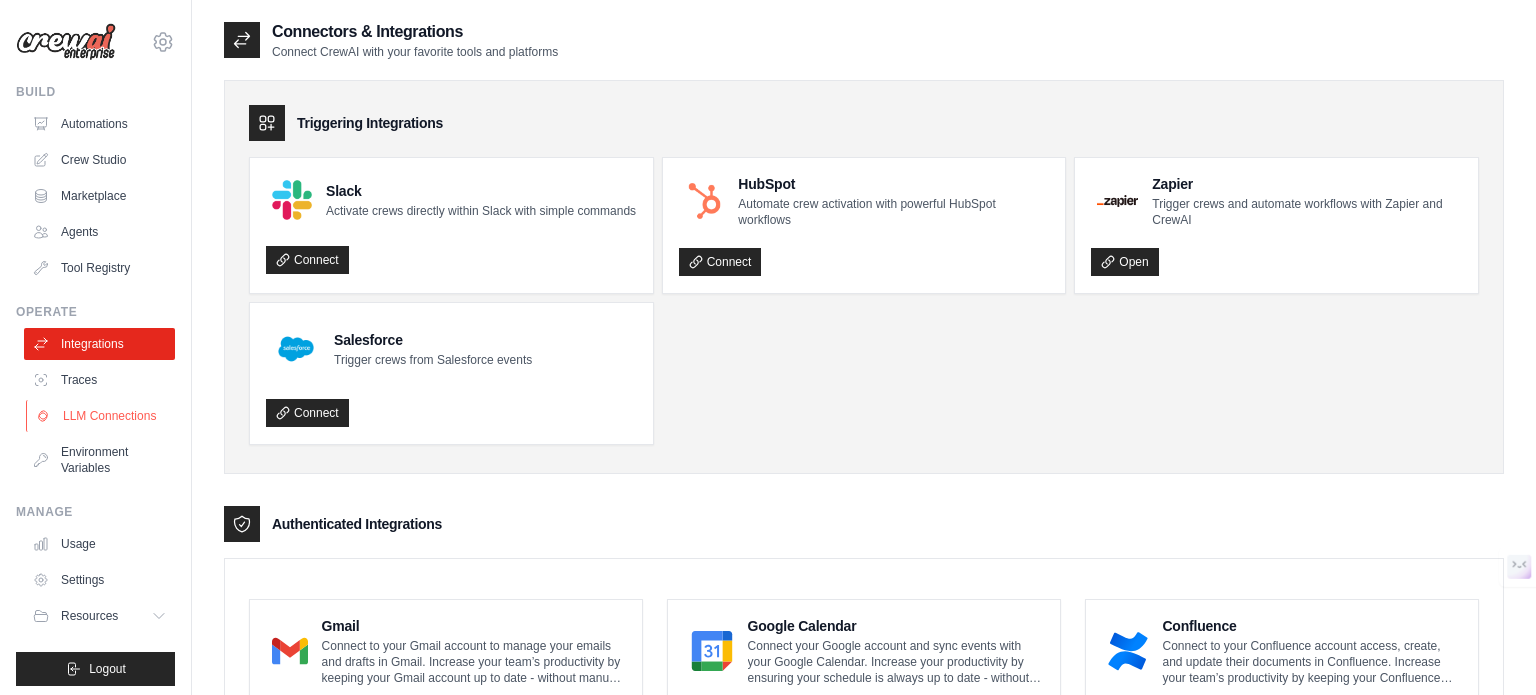 click on "LLM Connections" at bounding box center [101, 416] 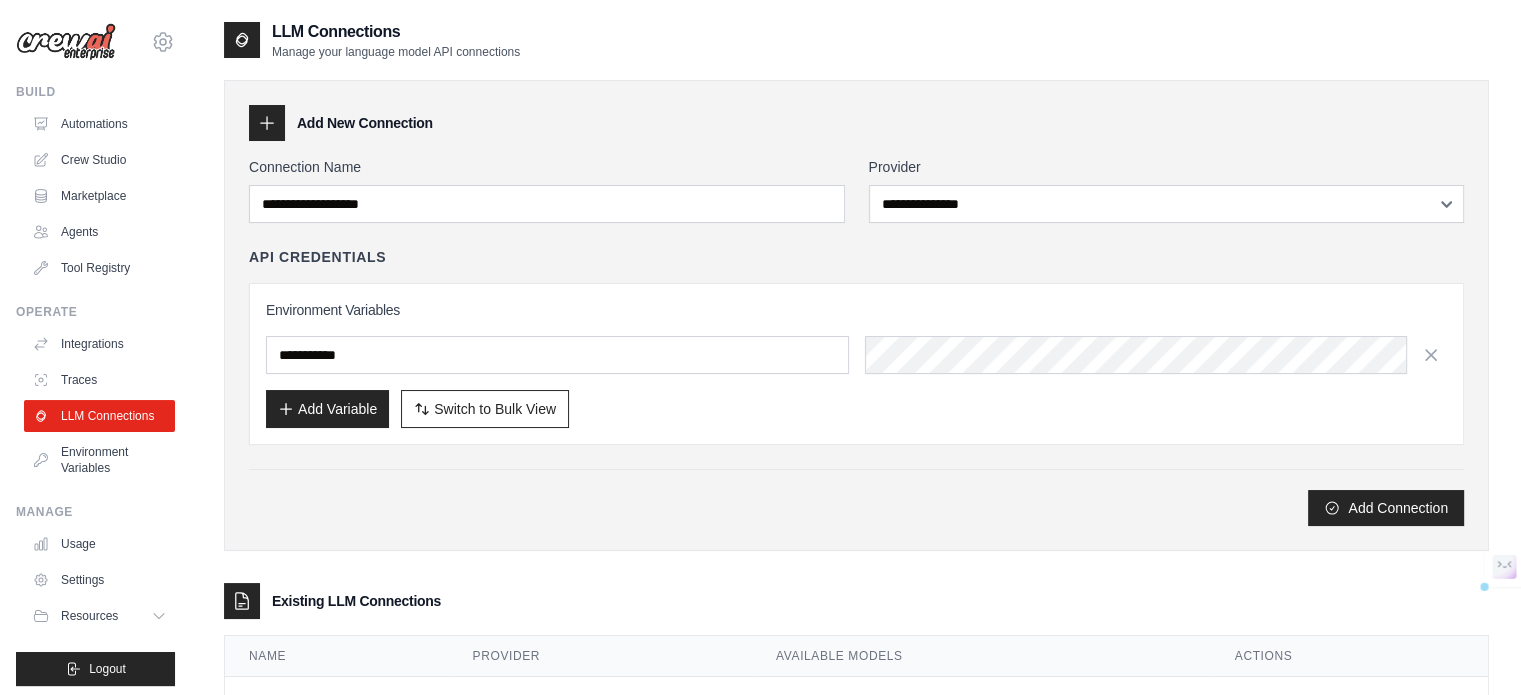 drag, startPoint x: 274, startPoint y: 47, endPoint x: 568, endPoint y: 46, distance: 294.0017 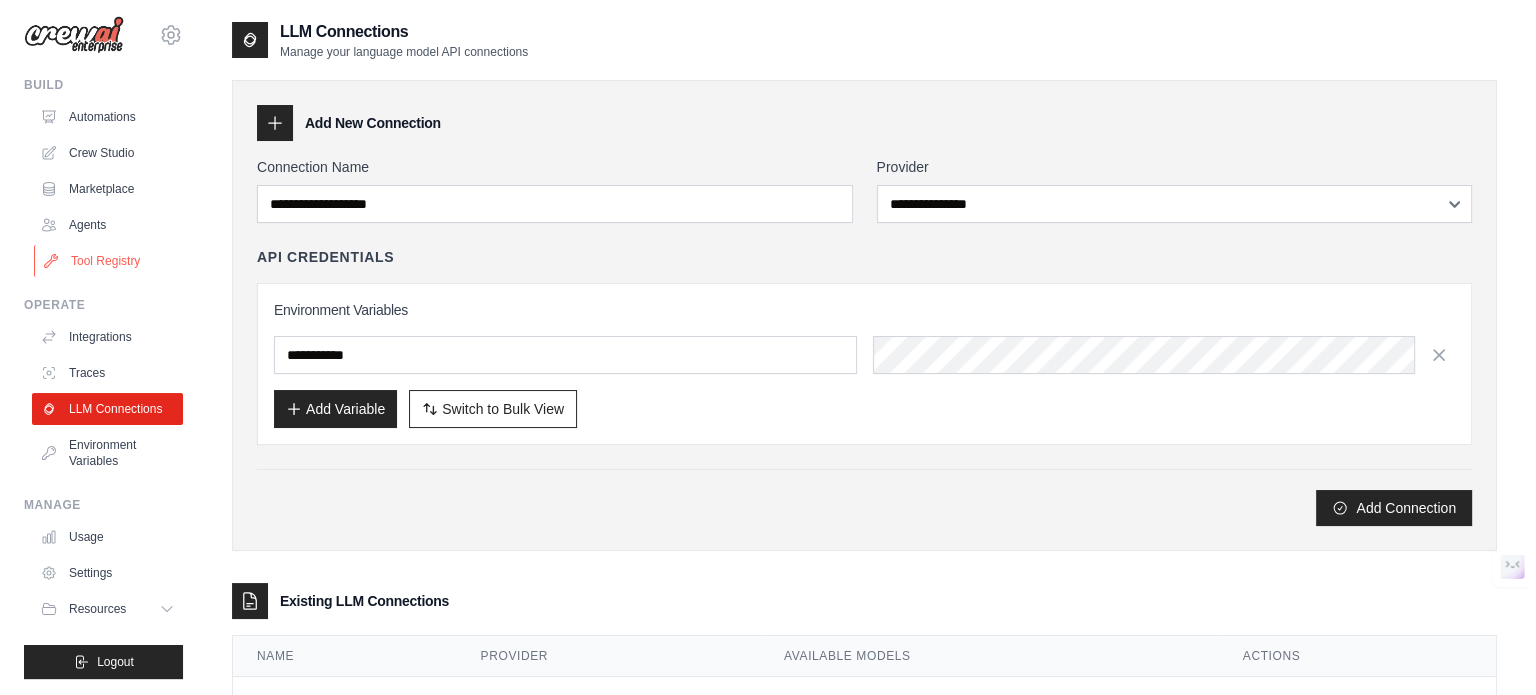 scroll, scrollTop: 22, scrollLeft: 0, axis: vertical 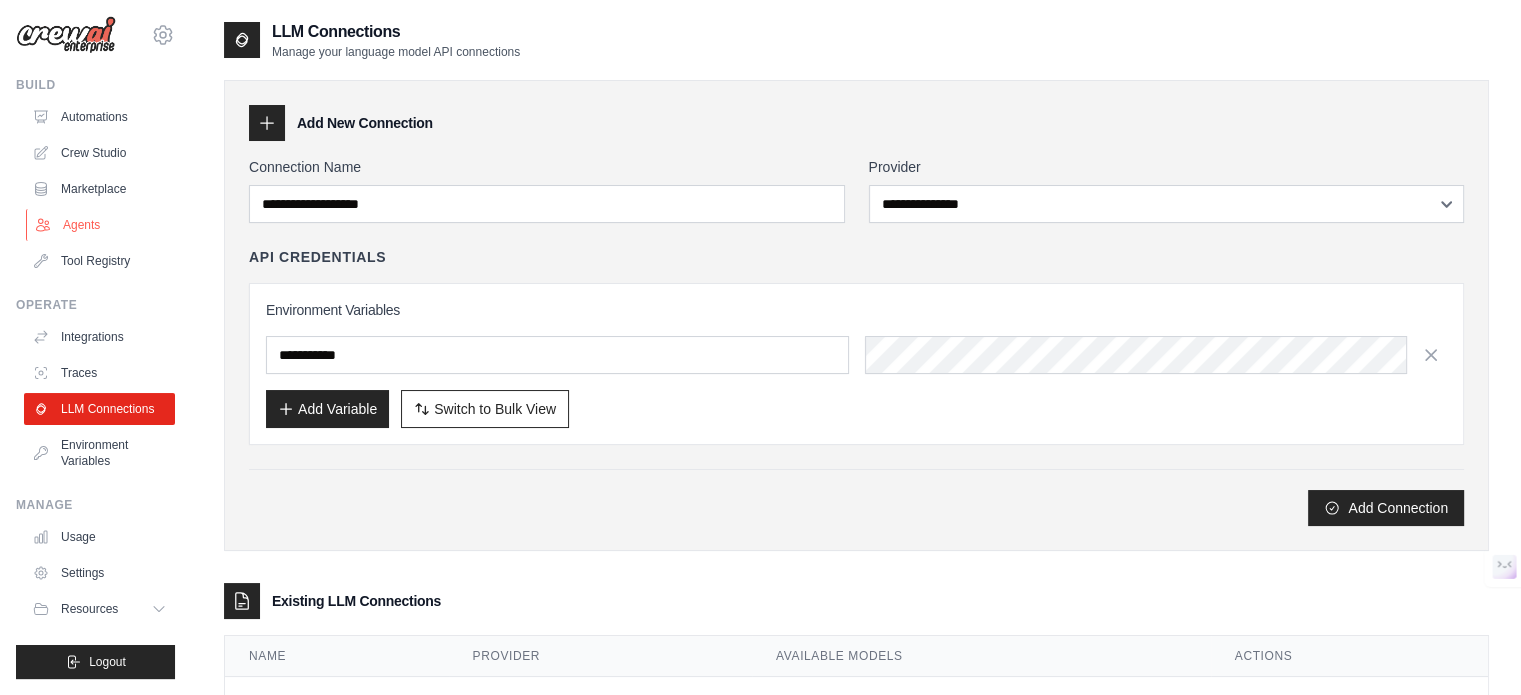 click on "Agents" at bounding box center (101, 225) 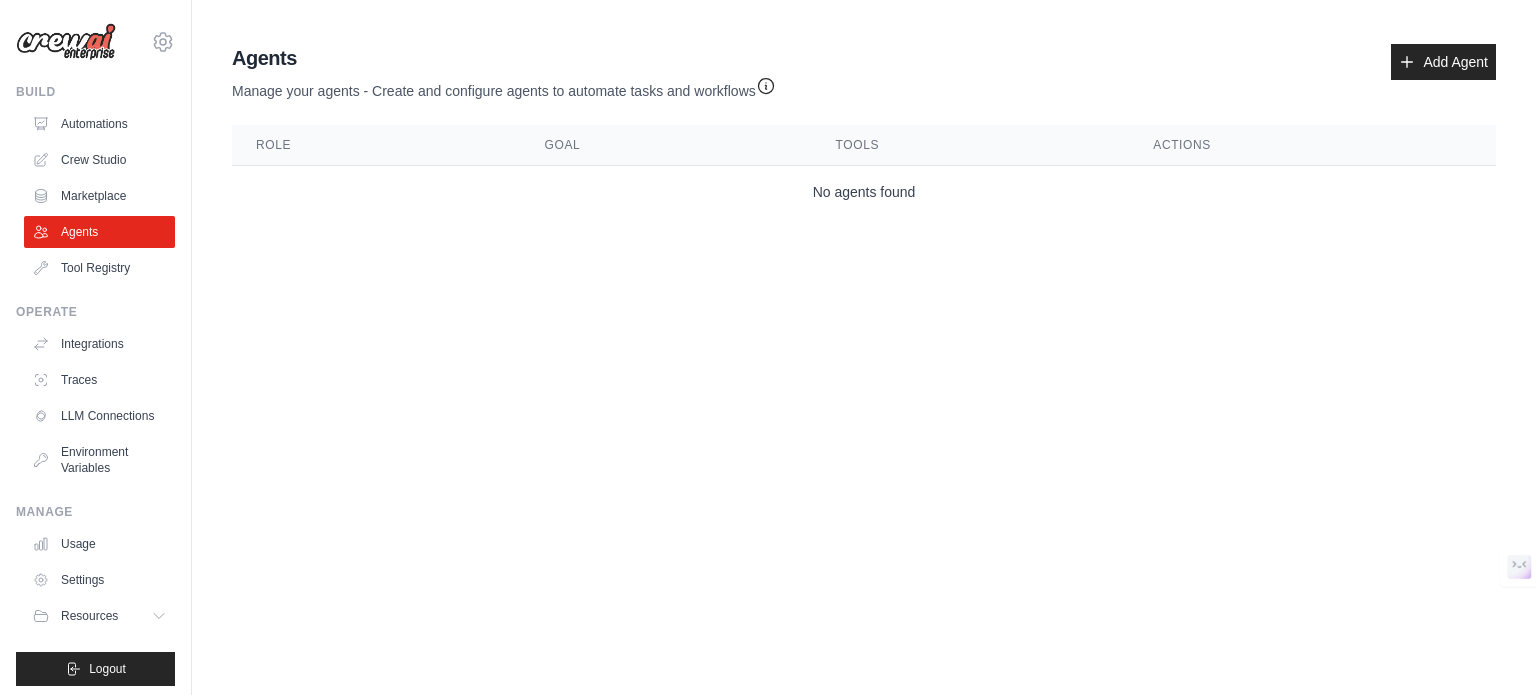 scroll, scrollTop: 22, scrollLeft: 0, axis: vertical 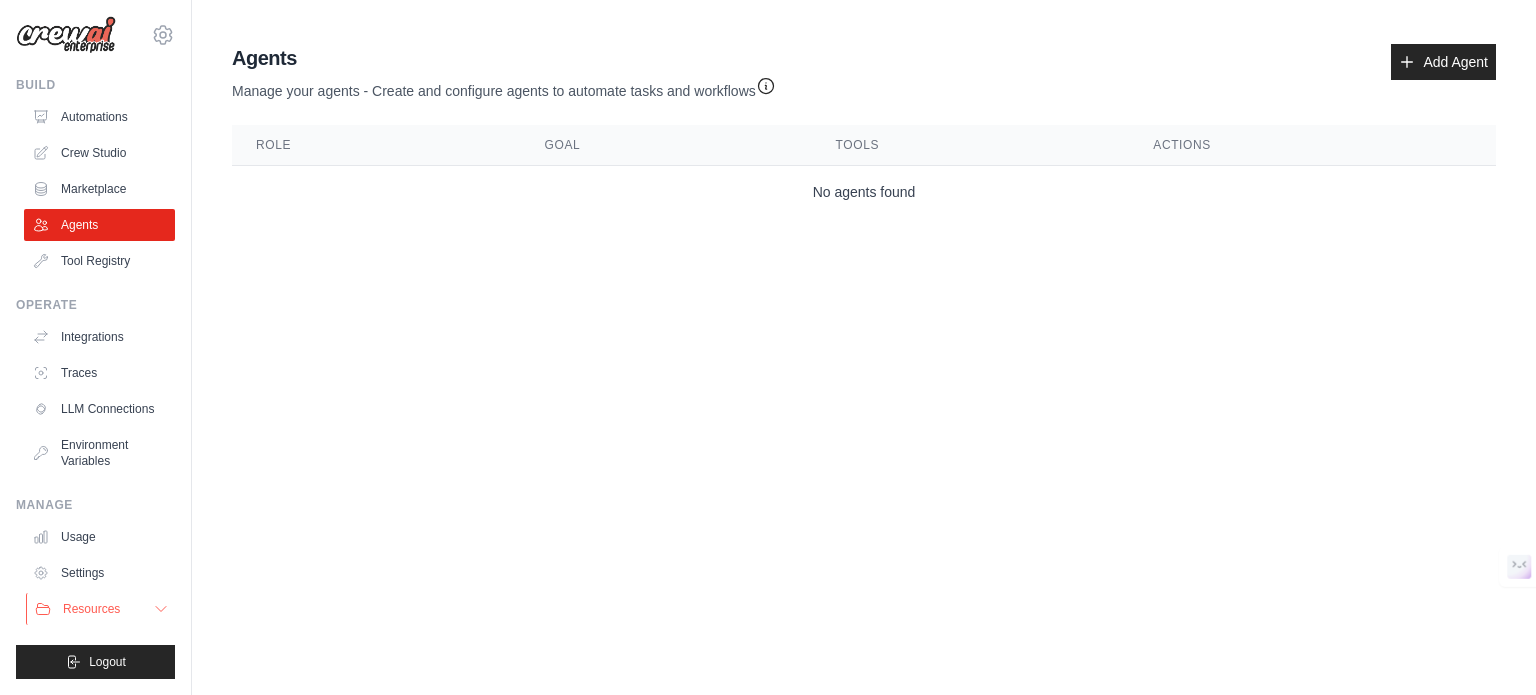 click on "Resources" at bounding box center [91, 609] 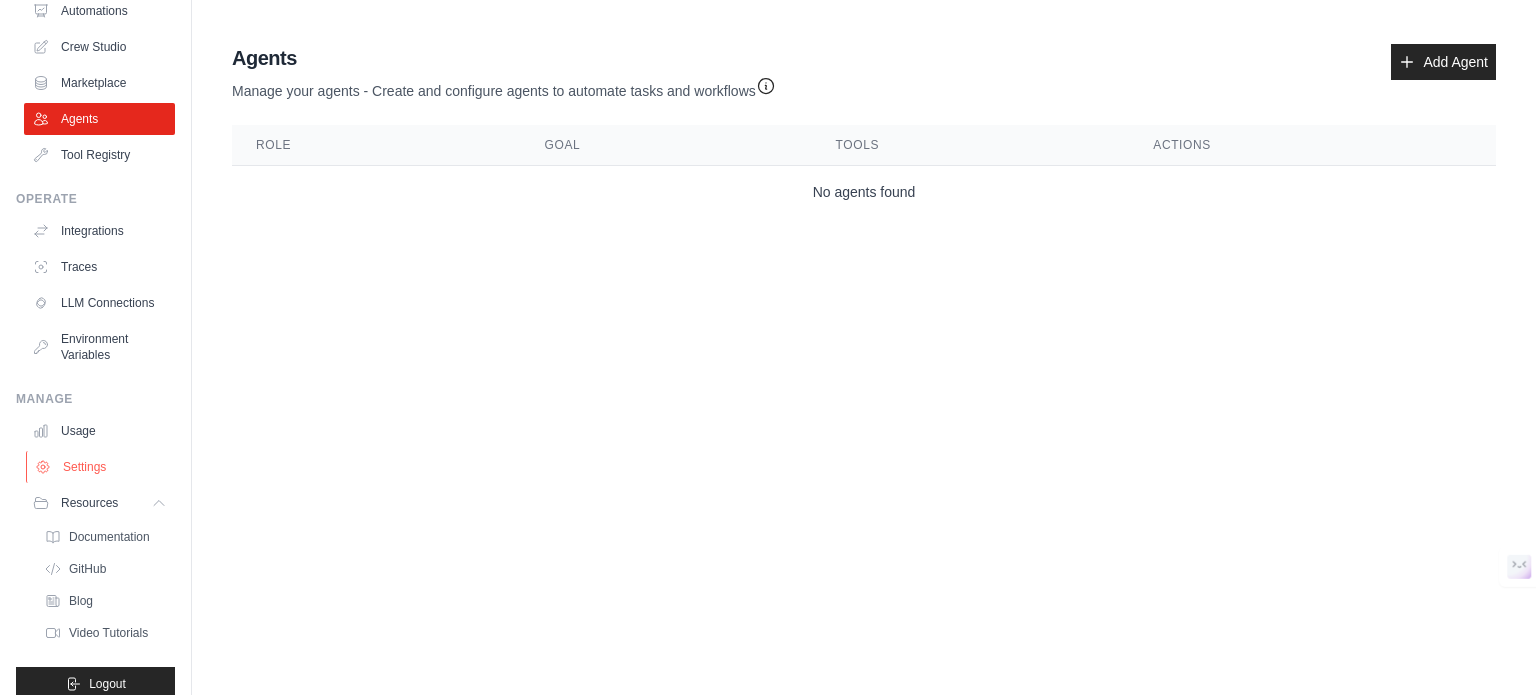 scroll, scrollTop: 150, scrollLeft: 0, axis: vertical 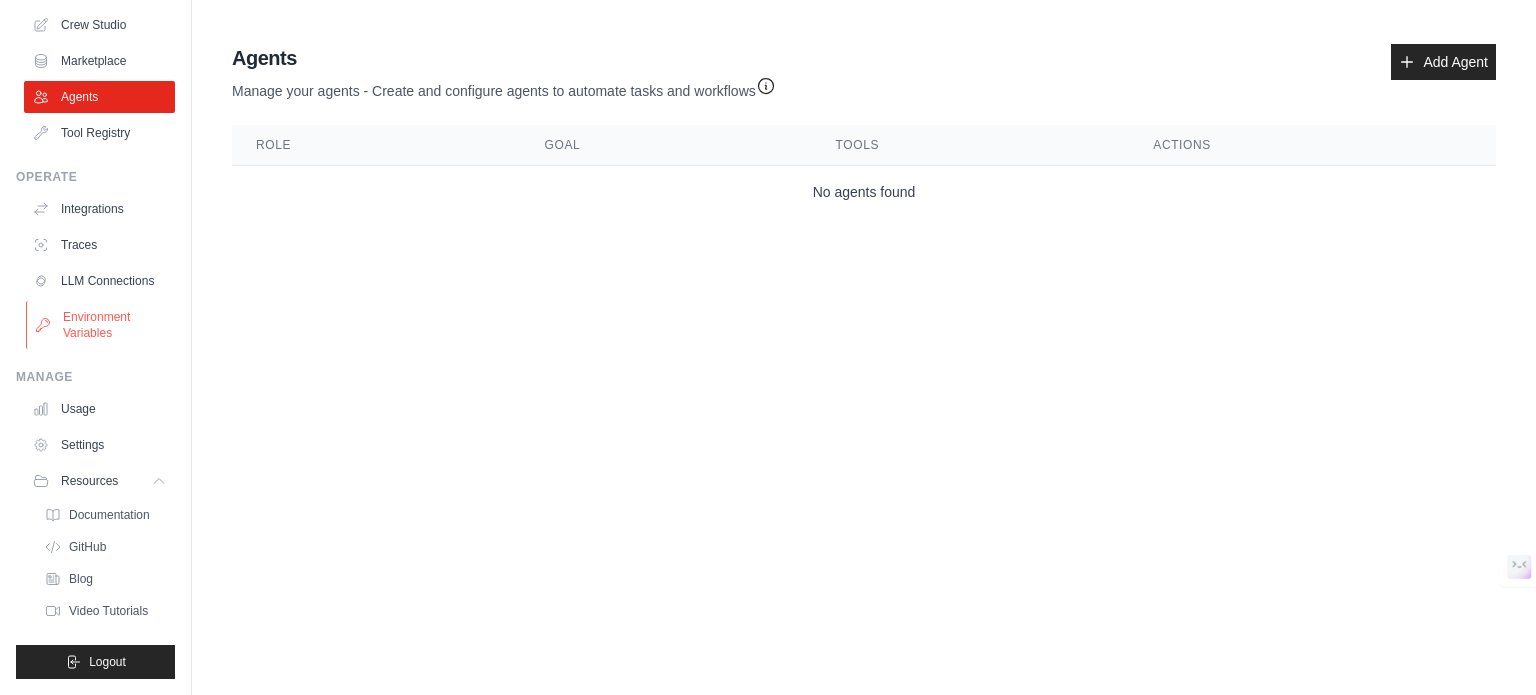 click on "Settings" at bounding box center (99, 445) 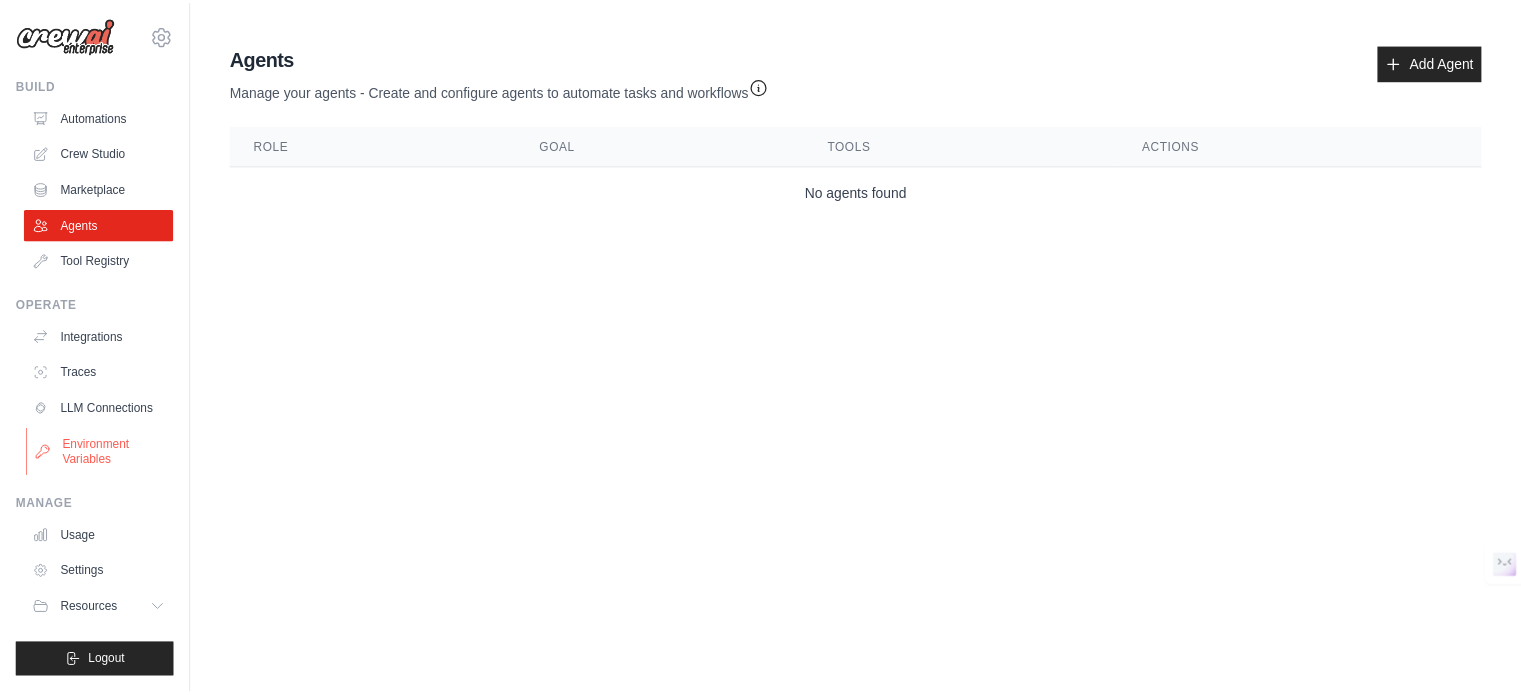 scroll, scrollTop: 22, scrollLeft: 0, axis: vertical 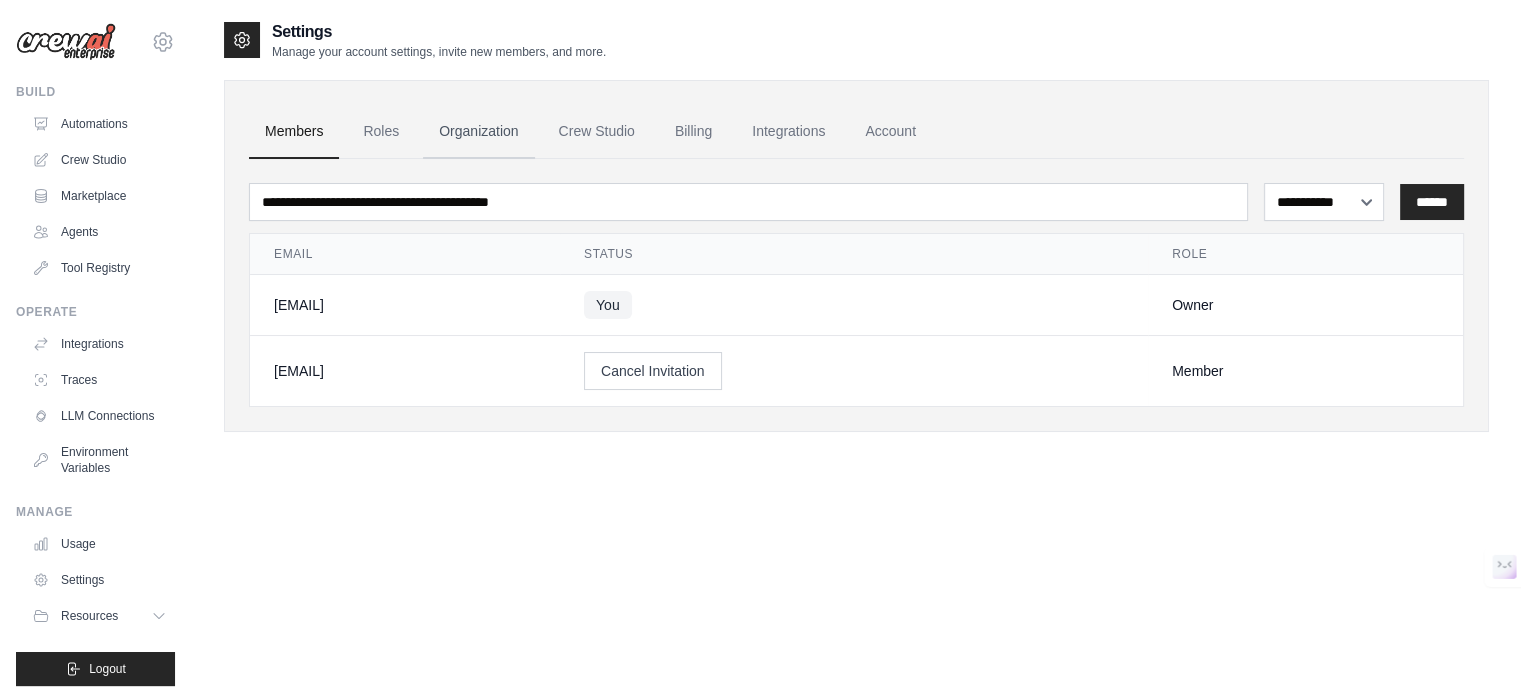 click on "Organization" at bounding box center (478, 132) 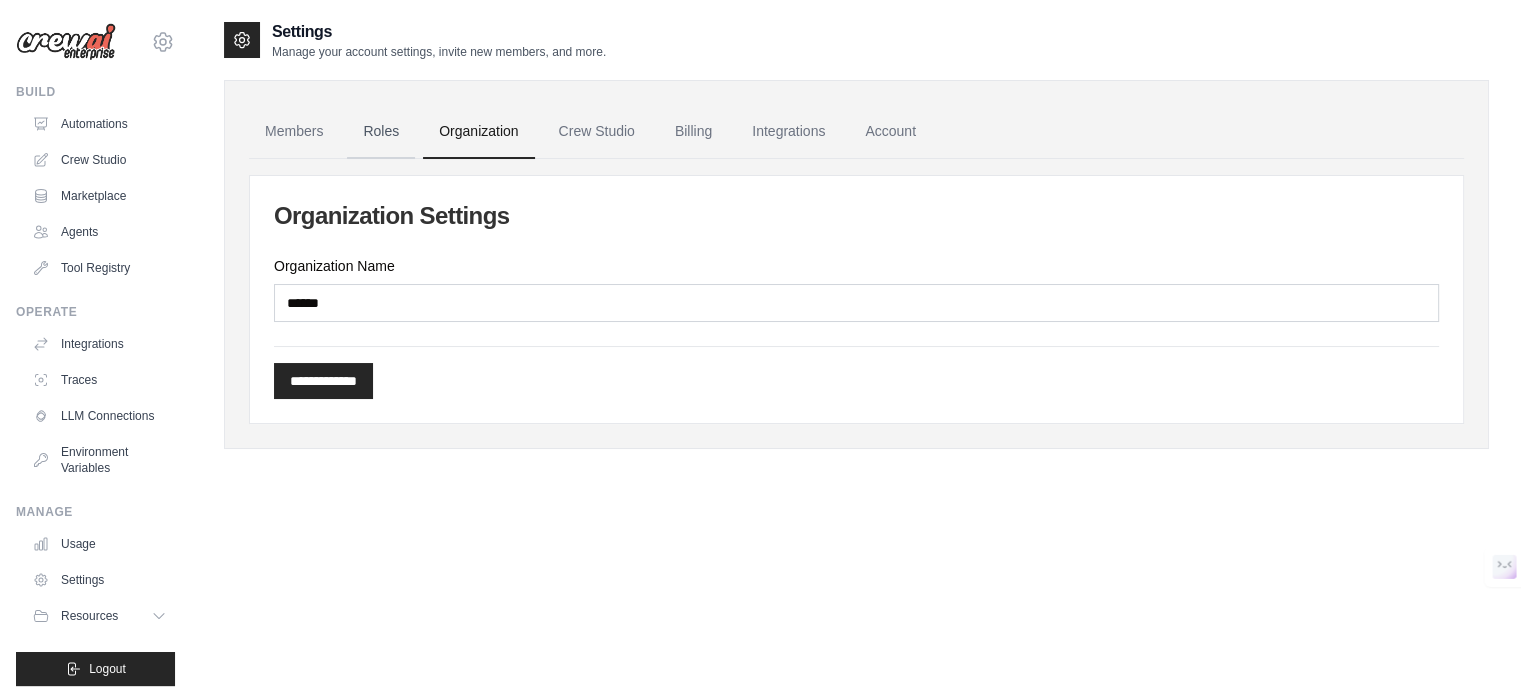 click on "Roles" at bounding box center (381, 132) 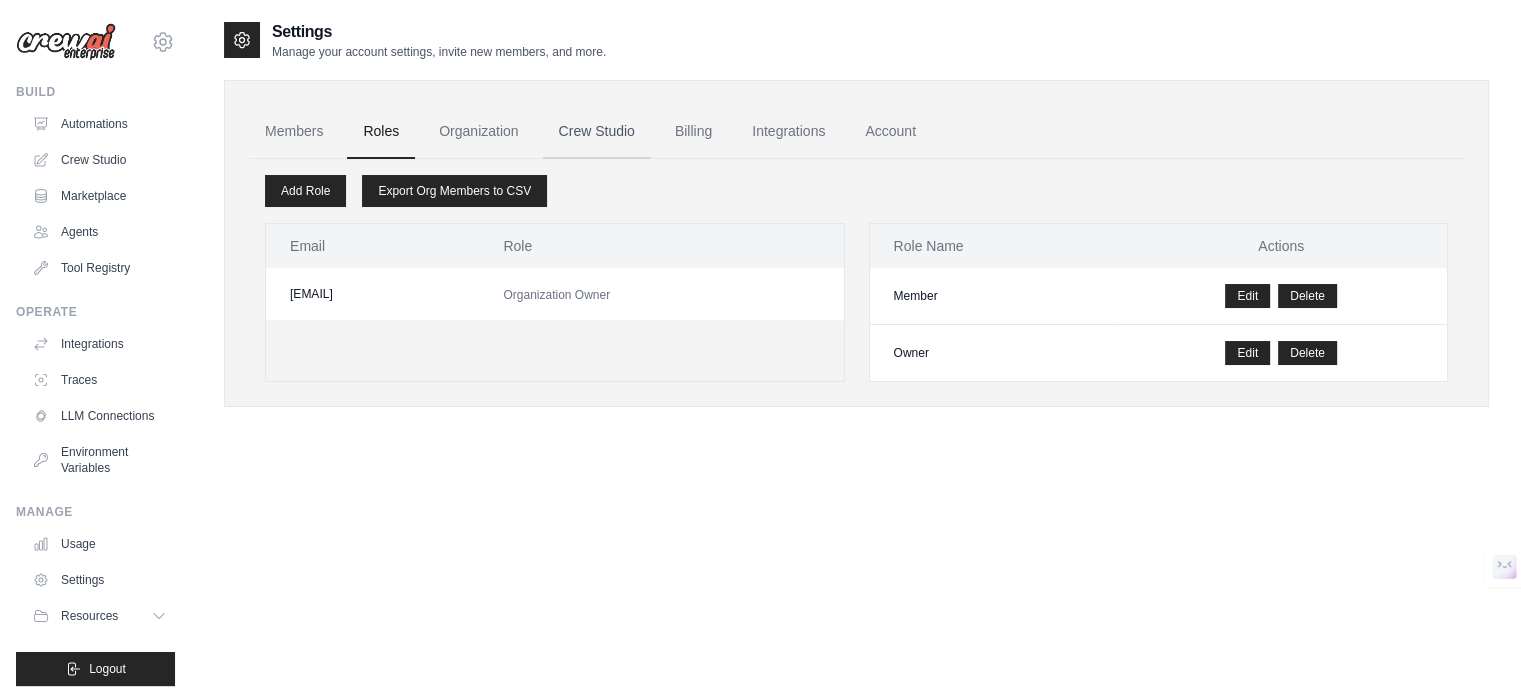 click on "Crew Studio" at bounding box center (597, 132) 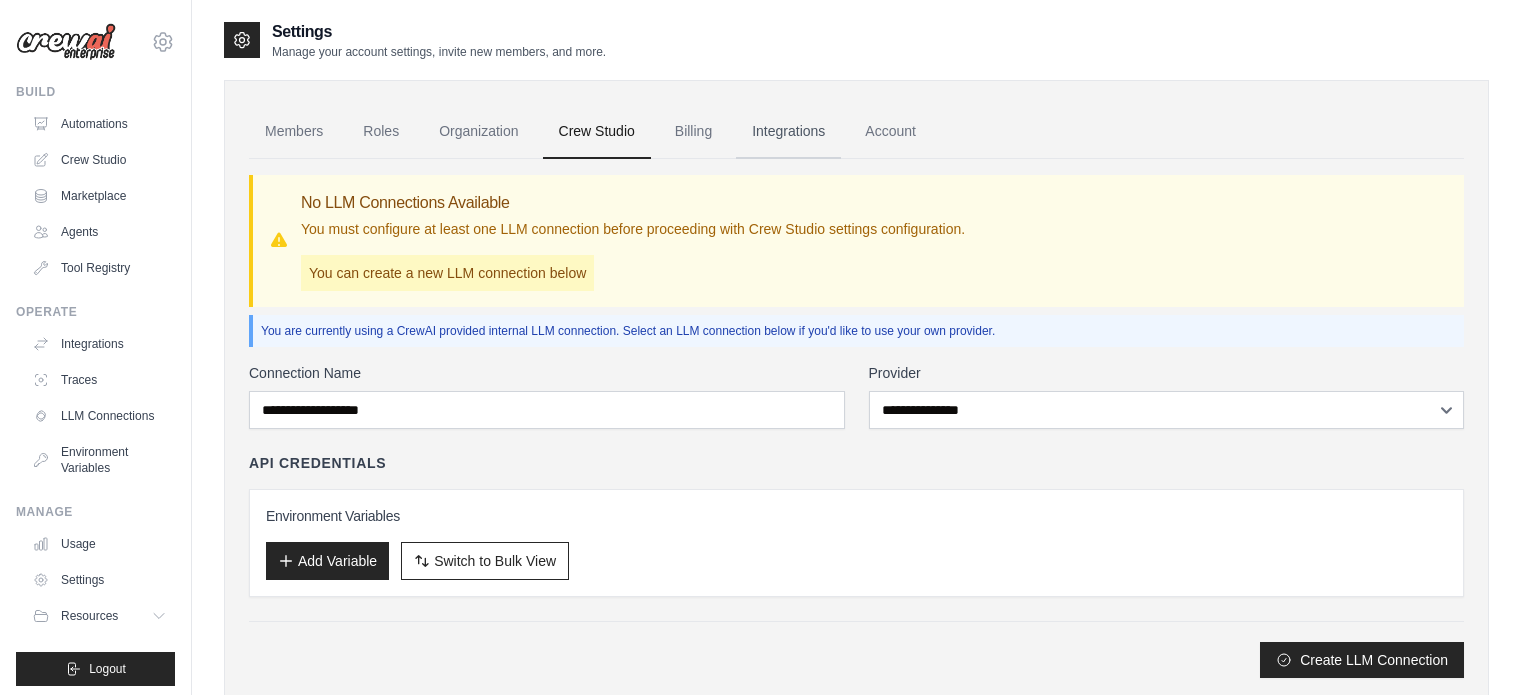scroll, scrollTop: 0, scrollLeft: 0, axis: both 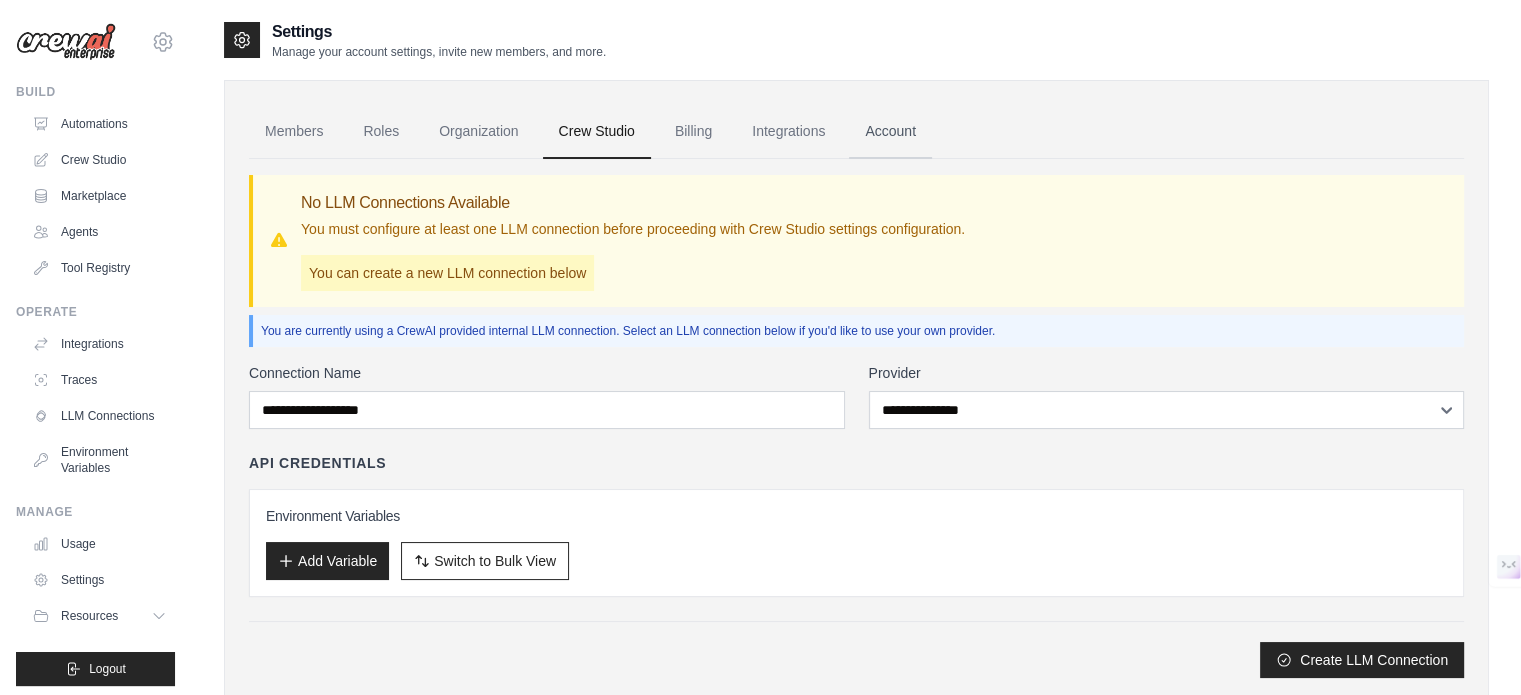 click on "Account" at bounding box center [890, 132] 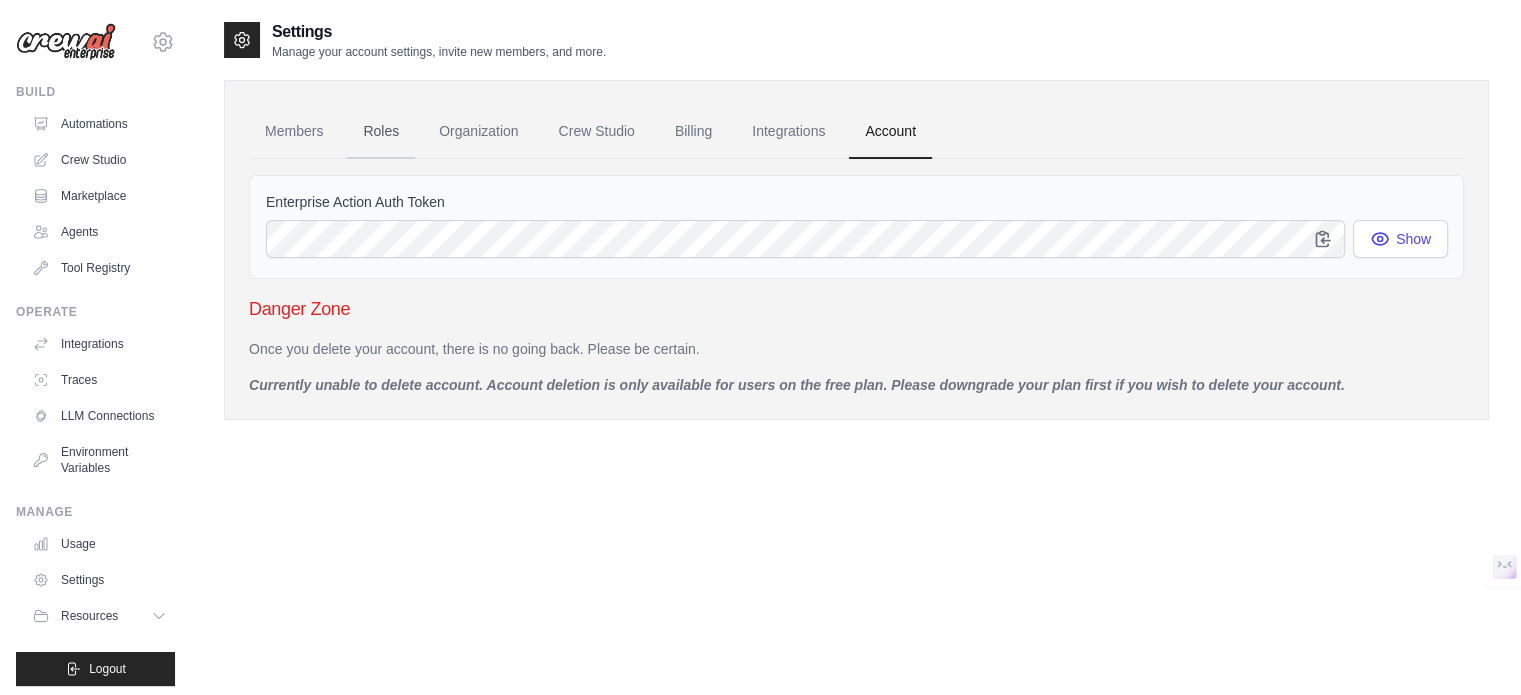 click on "Roles" at bounding box center [381, 132] 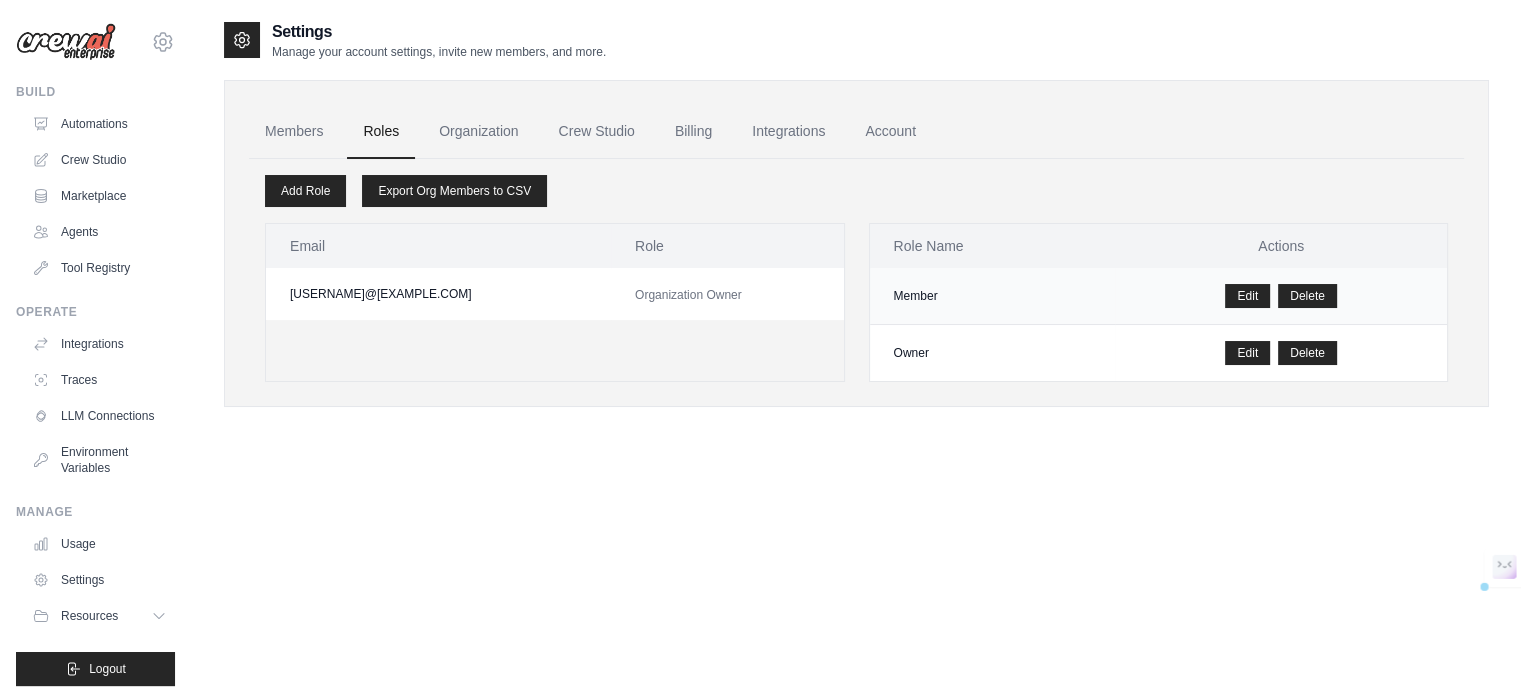 drag, startPoint x: 900, startPoint y: 295, endPoint x: 1191, endPoint y: 294, distance: 291.0017 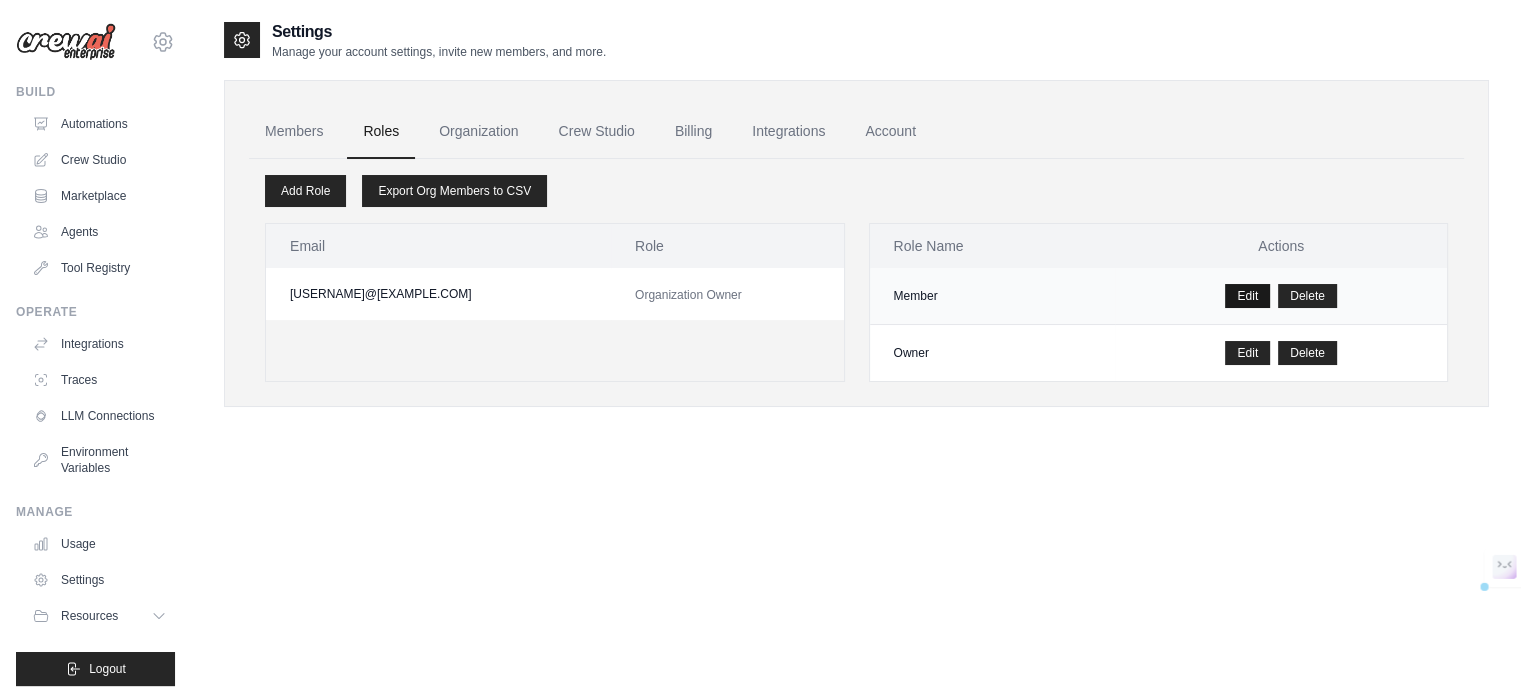 click on "Edit" at bounding box center [1247, 296] 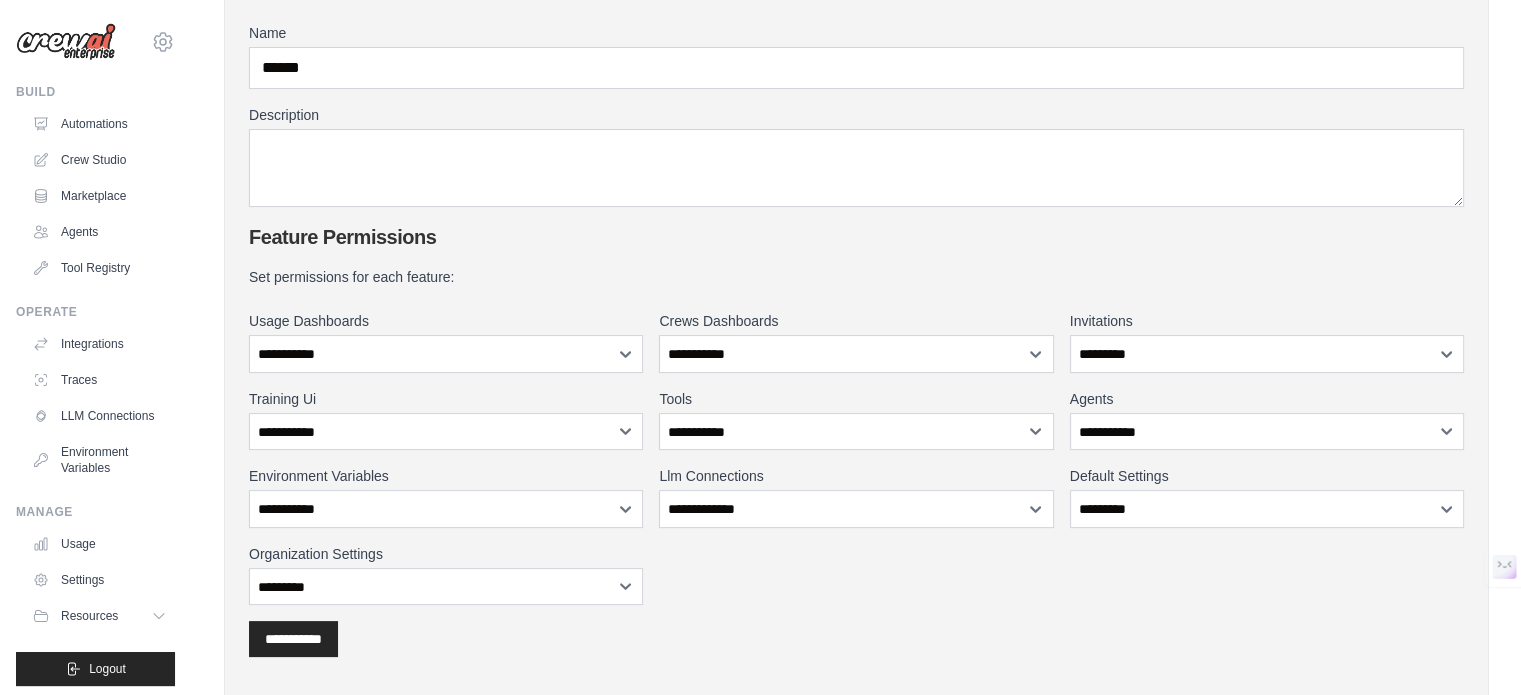 scroll, scrollTop: 297, scrollLeft: 0, axis: vertical 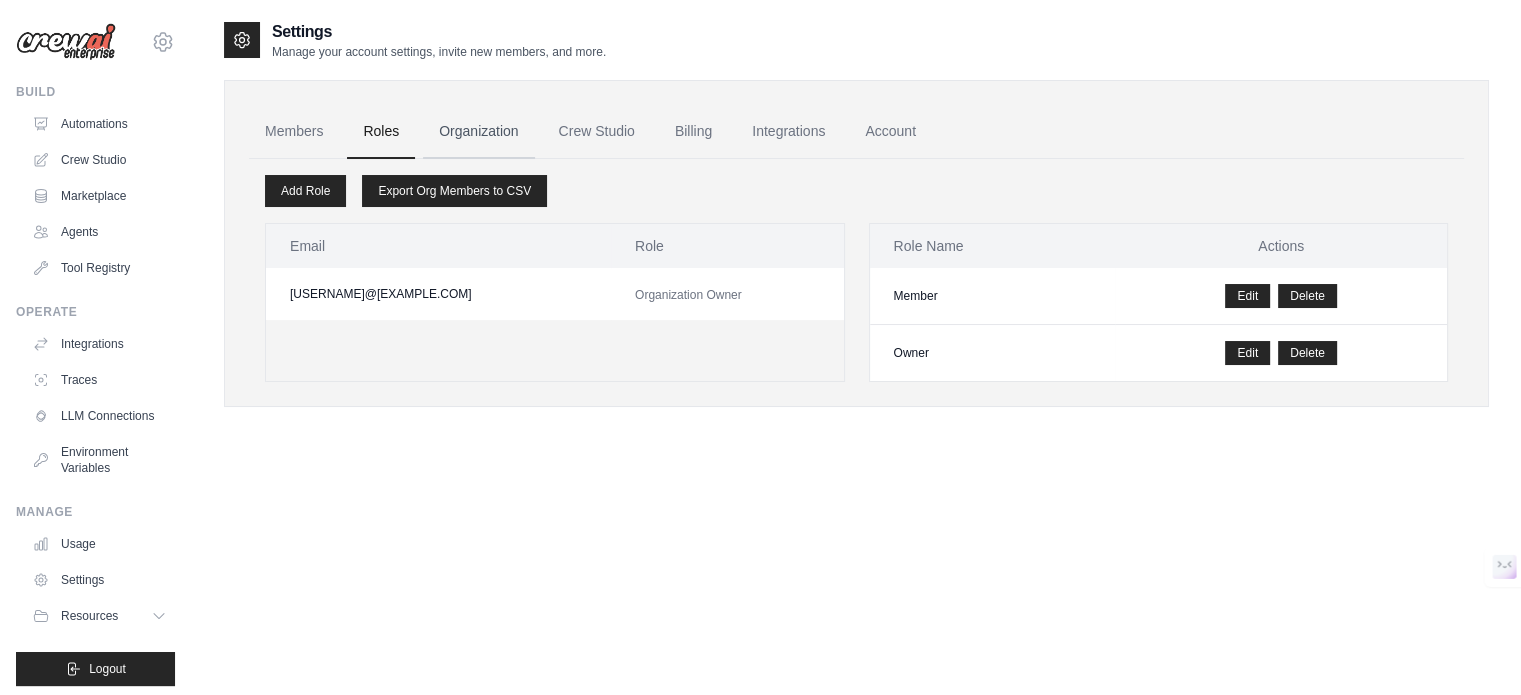 click on "Organization" at bounding box center [478, 132] 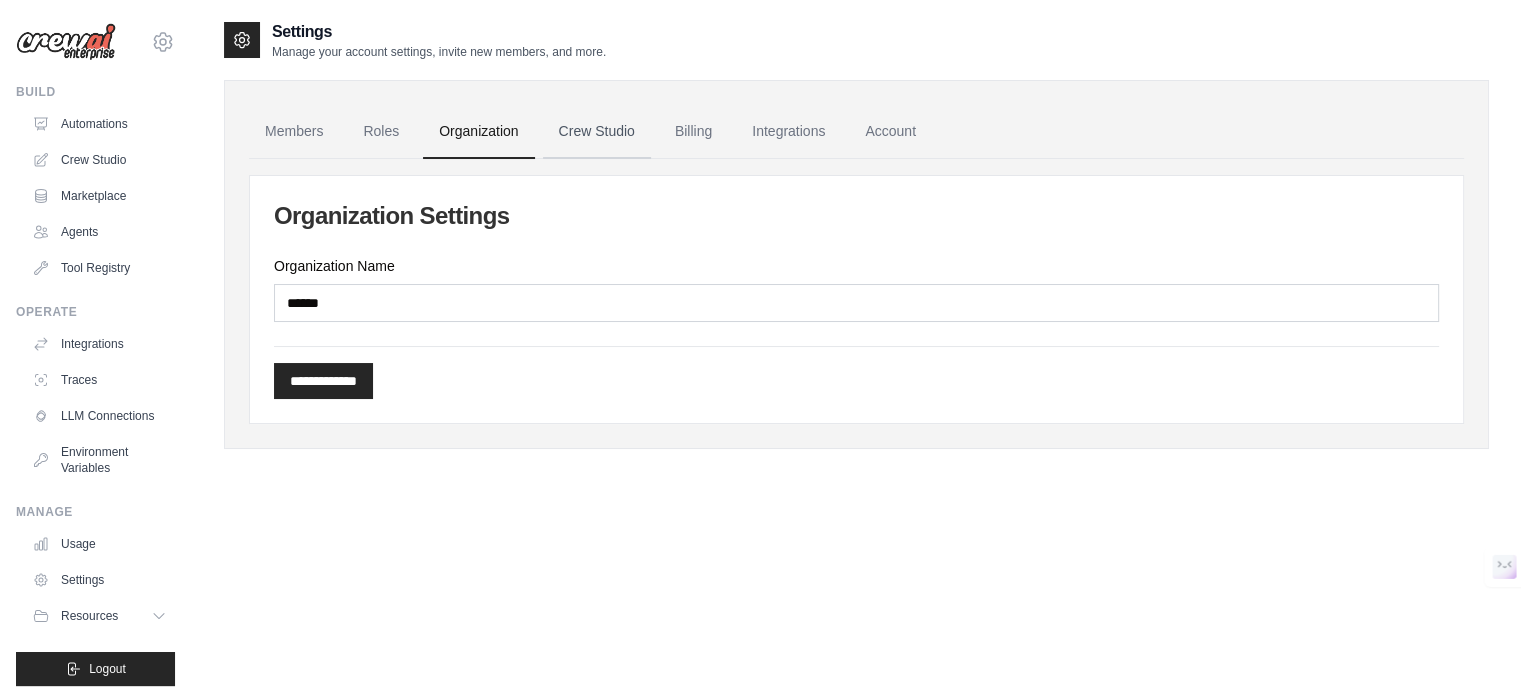 click on "Crew Studio" at bounding box center [597, 132] 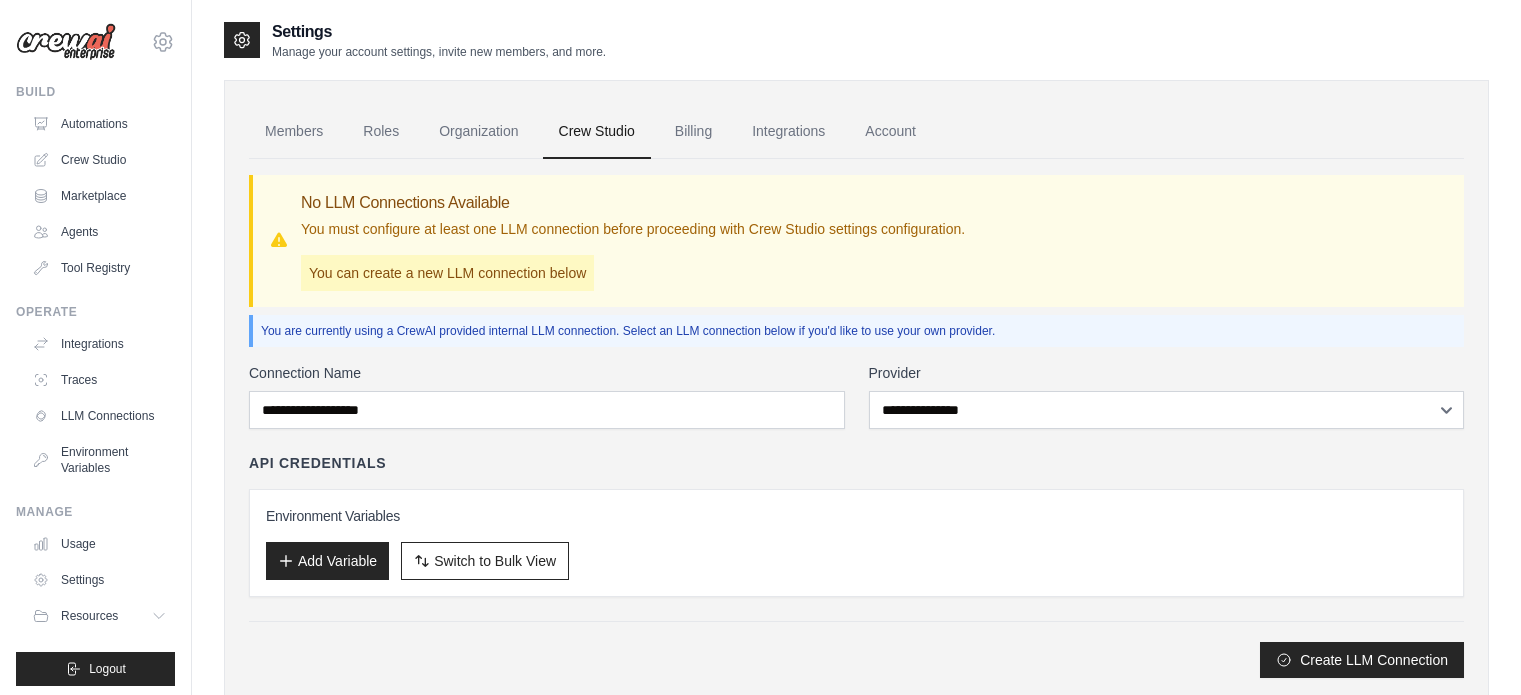 scroll, scrollTop: 0, scrollLeft: 0, axis: both 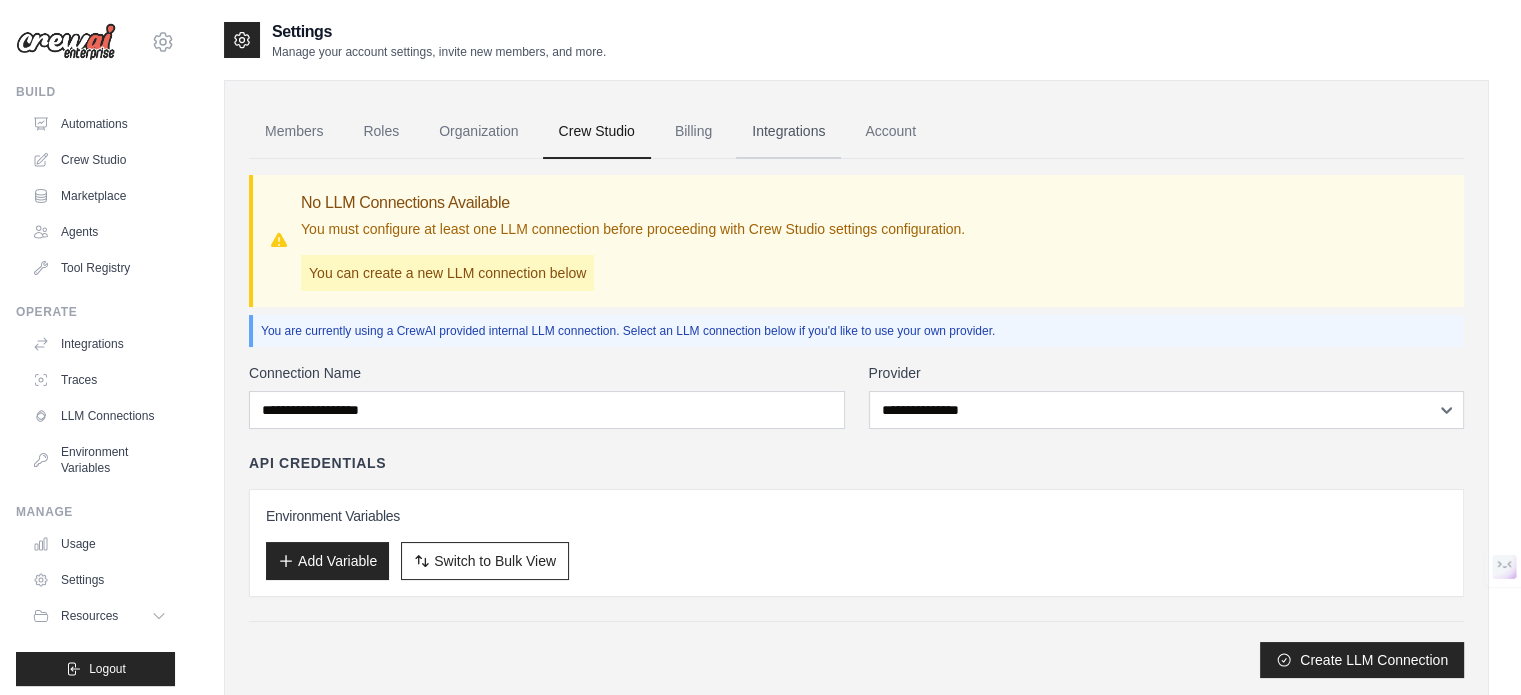 click on "Integrations" at bounding box center [788, 132] 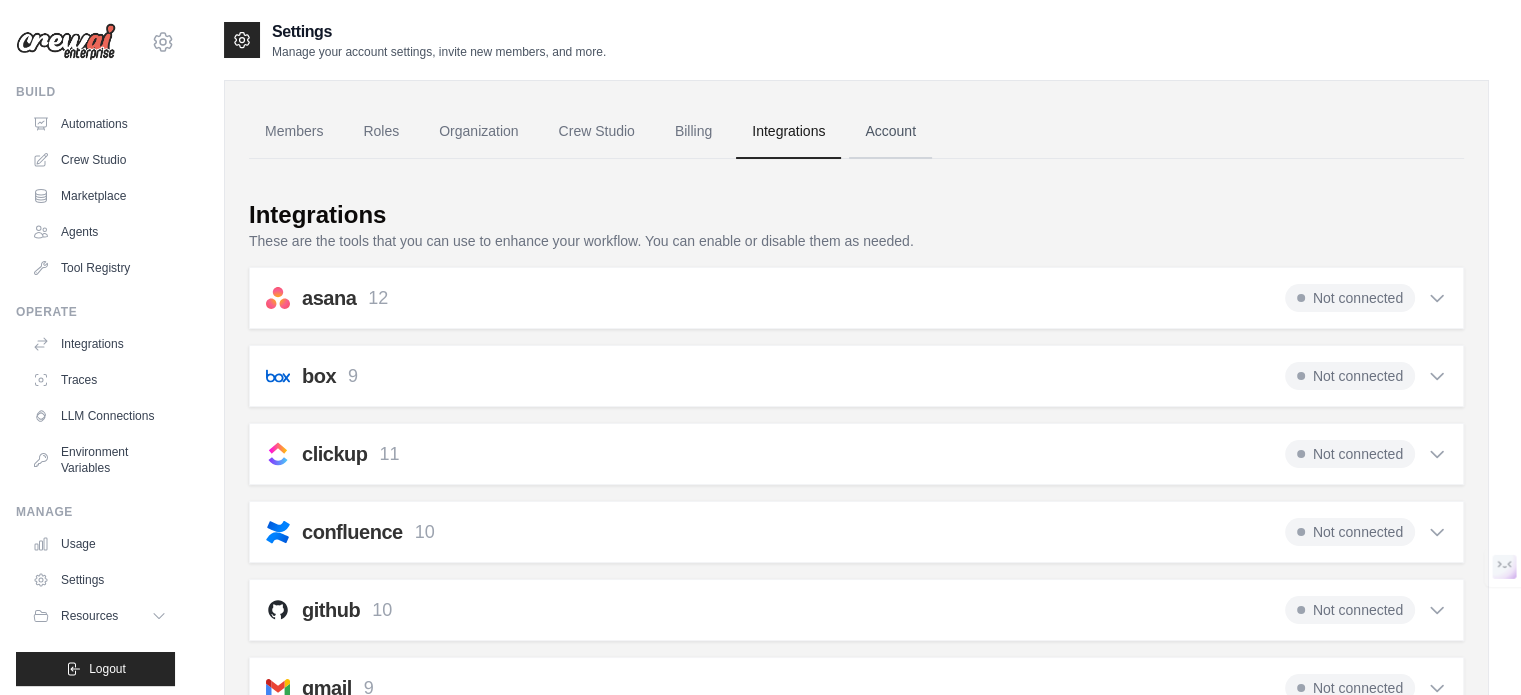 click on "Account" at bounding box center [890, 132] 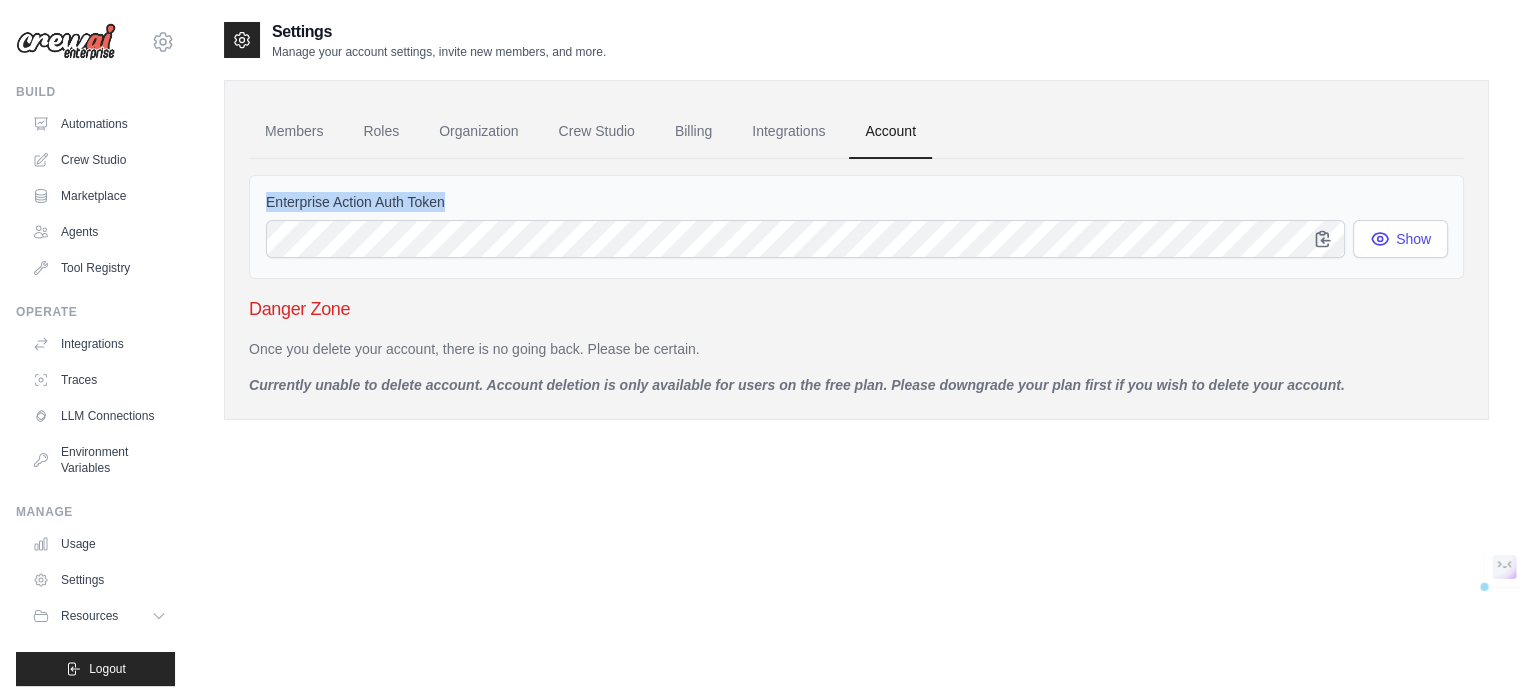 drag, startPoint x: 412, startPoint y: 207, endPoint x: 603, endPoint y: 203, distance: 191.04189 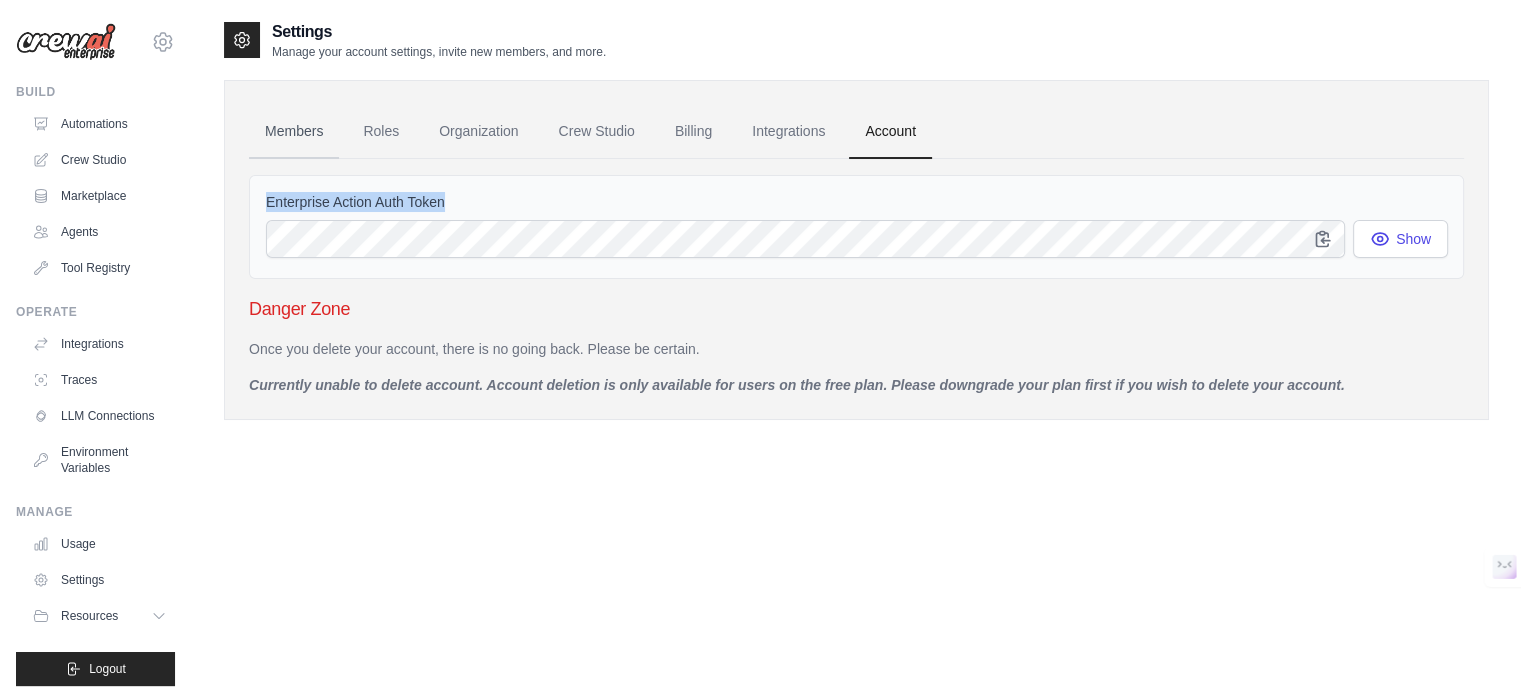 click on "Members" at bounding box center (294, 132) 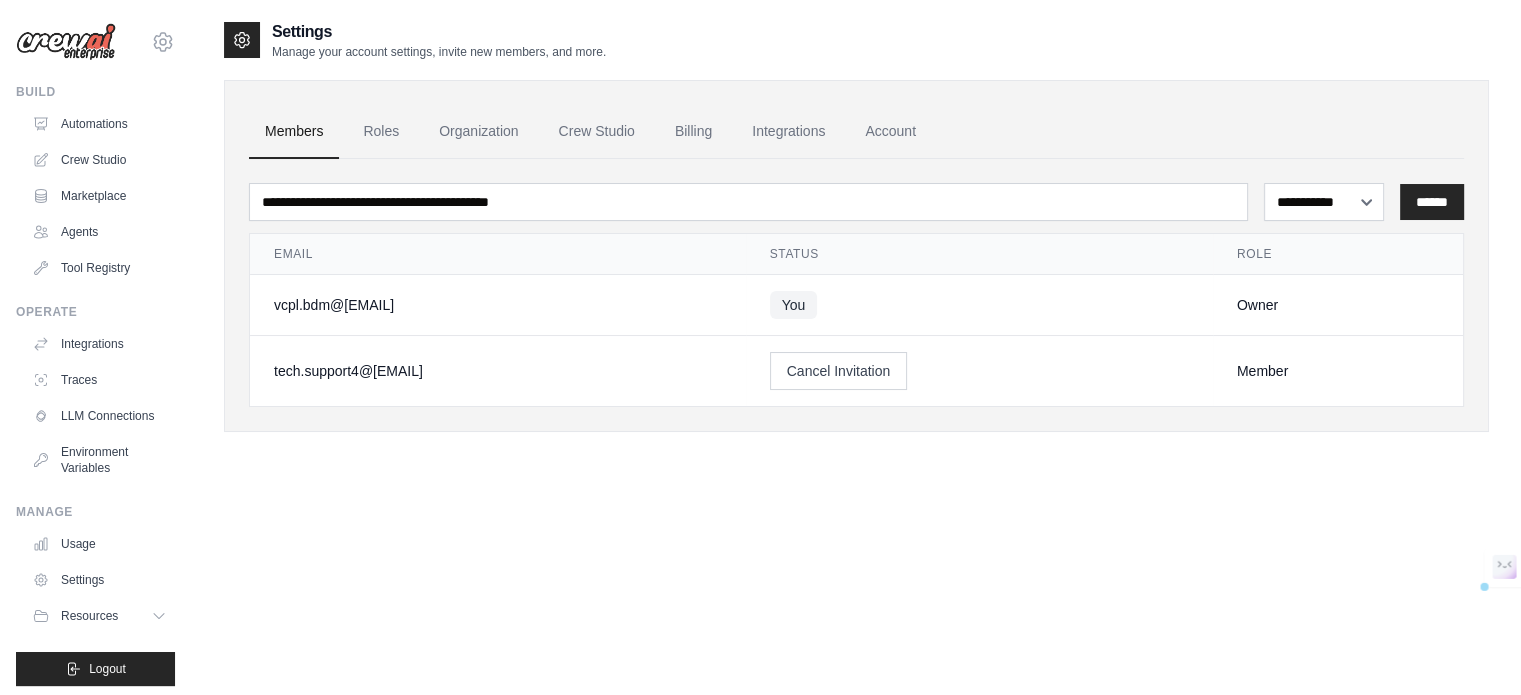 drag, startPoint x: 272, startPoint y: 363, endPoint x: 506, endPoint y: 367, distance: 234.03418 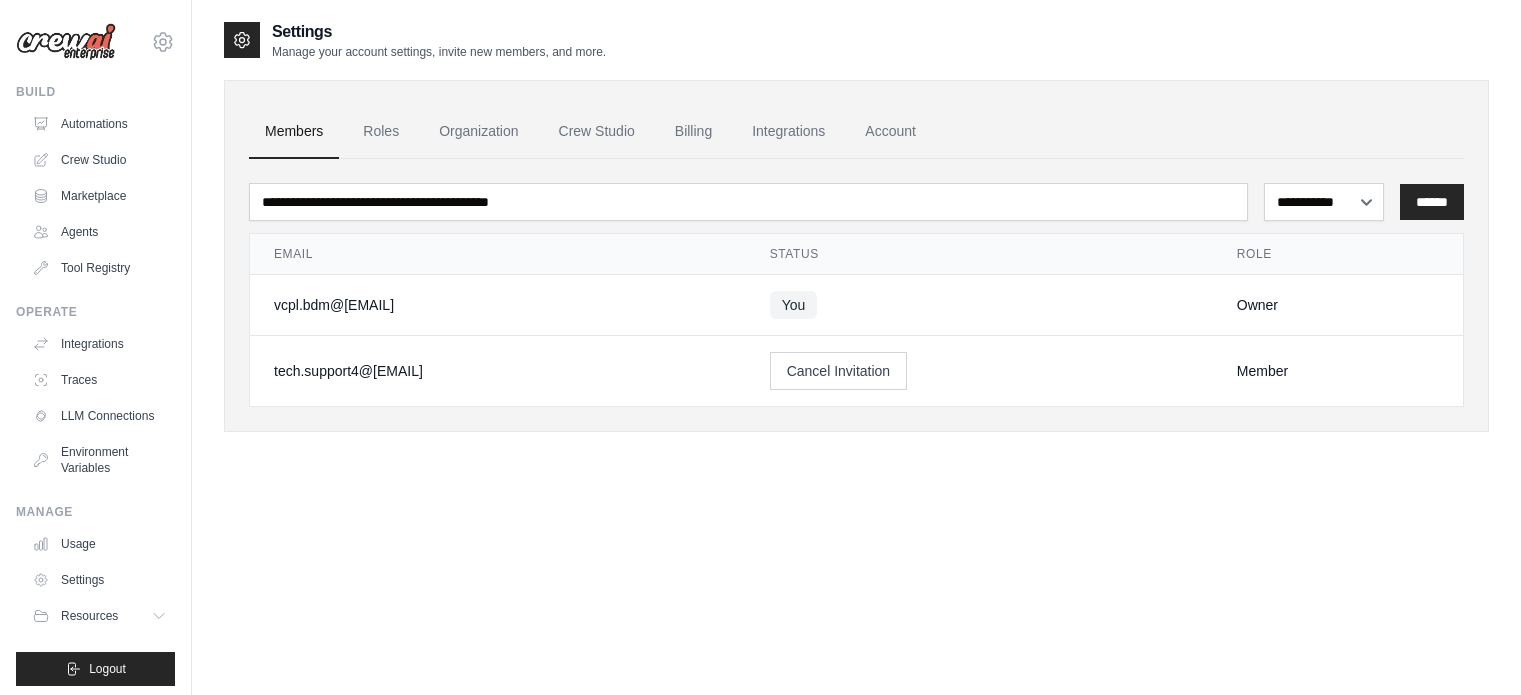 scroll, scrollTop: 0, scrollLeft: 0, axis: both 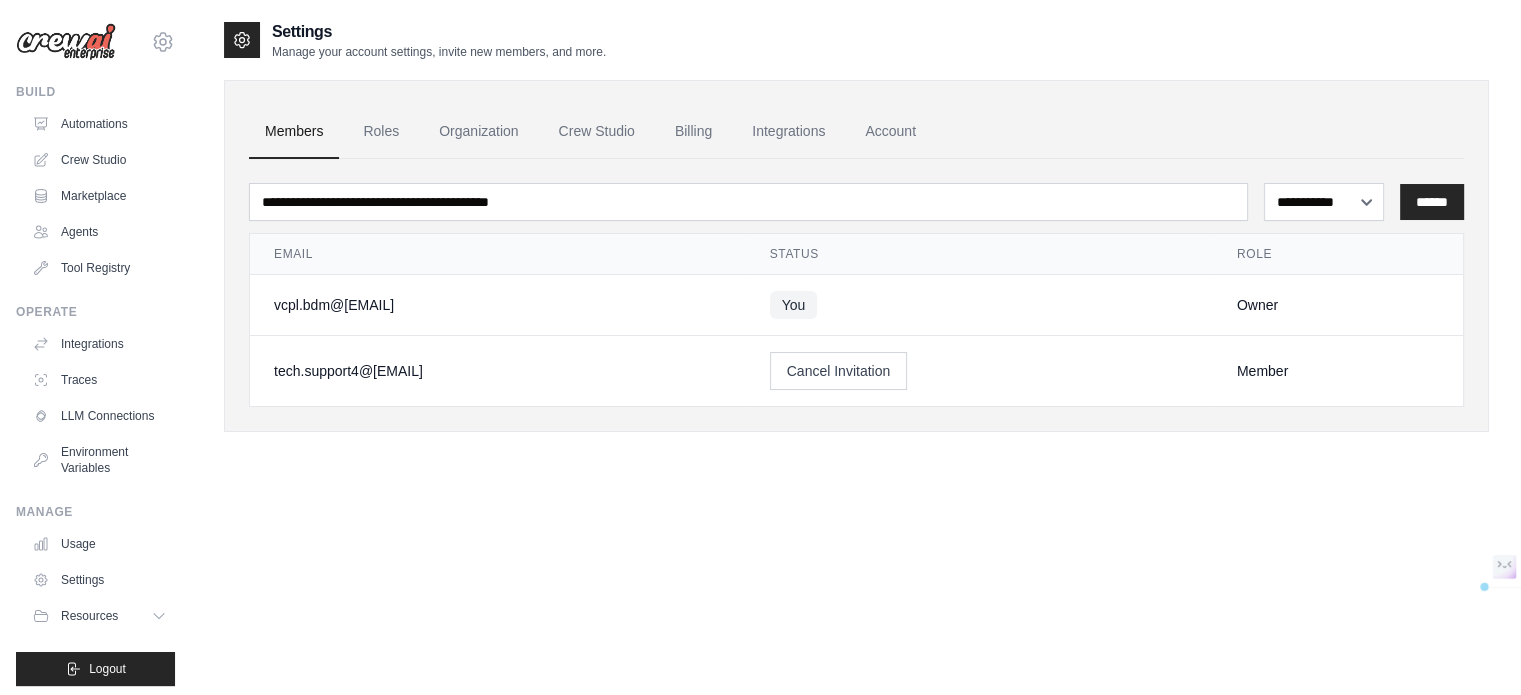 drag, startPoint x: 273, startPoint y: 361, endPoint x: 498, endPoint y: 372, distance: 225.26872 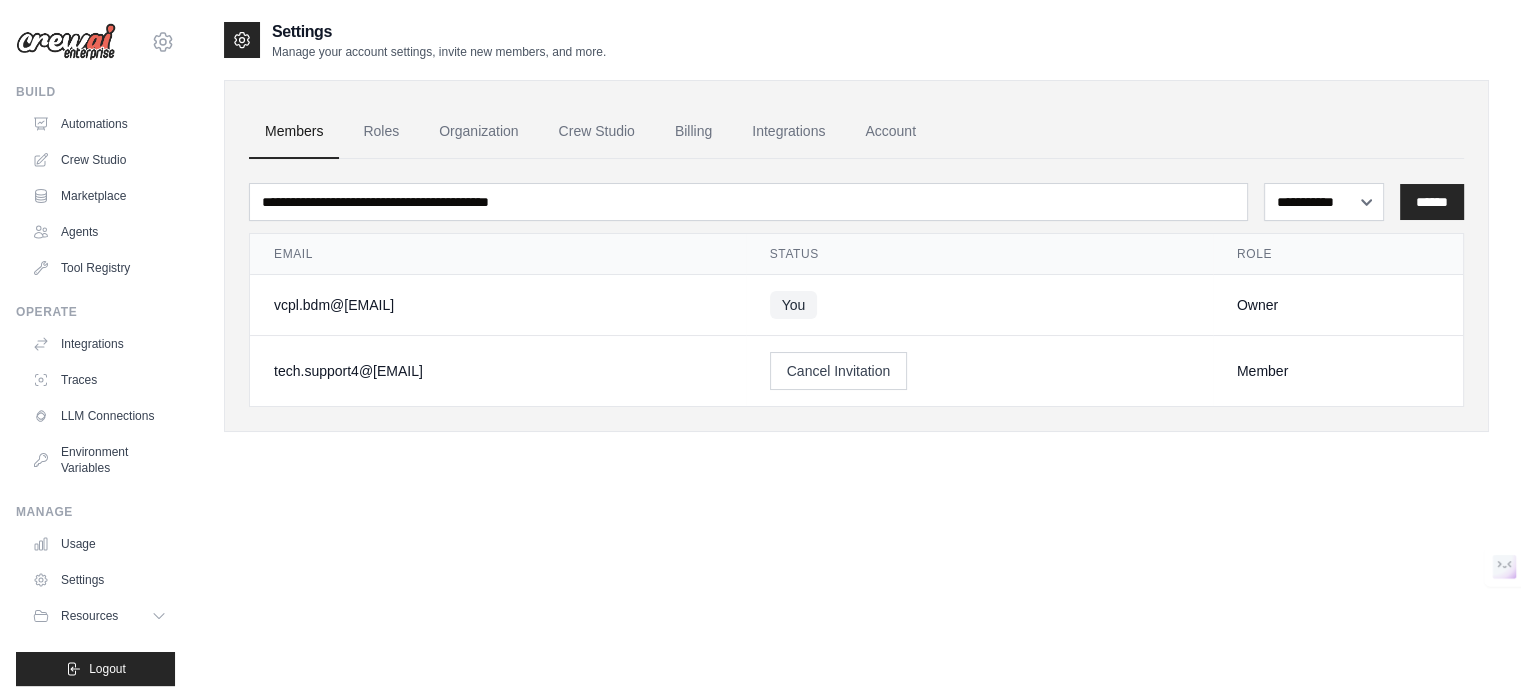 click on "**********" at bounding box center (856, 242) 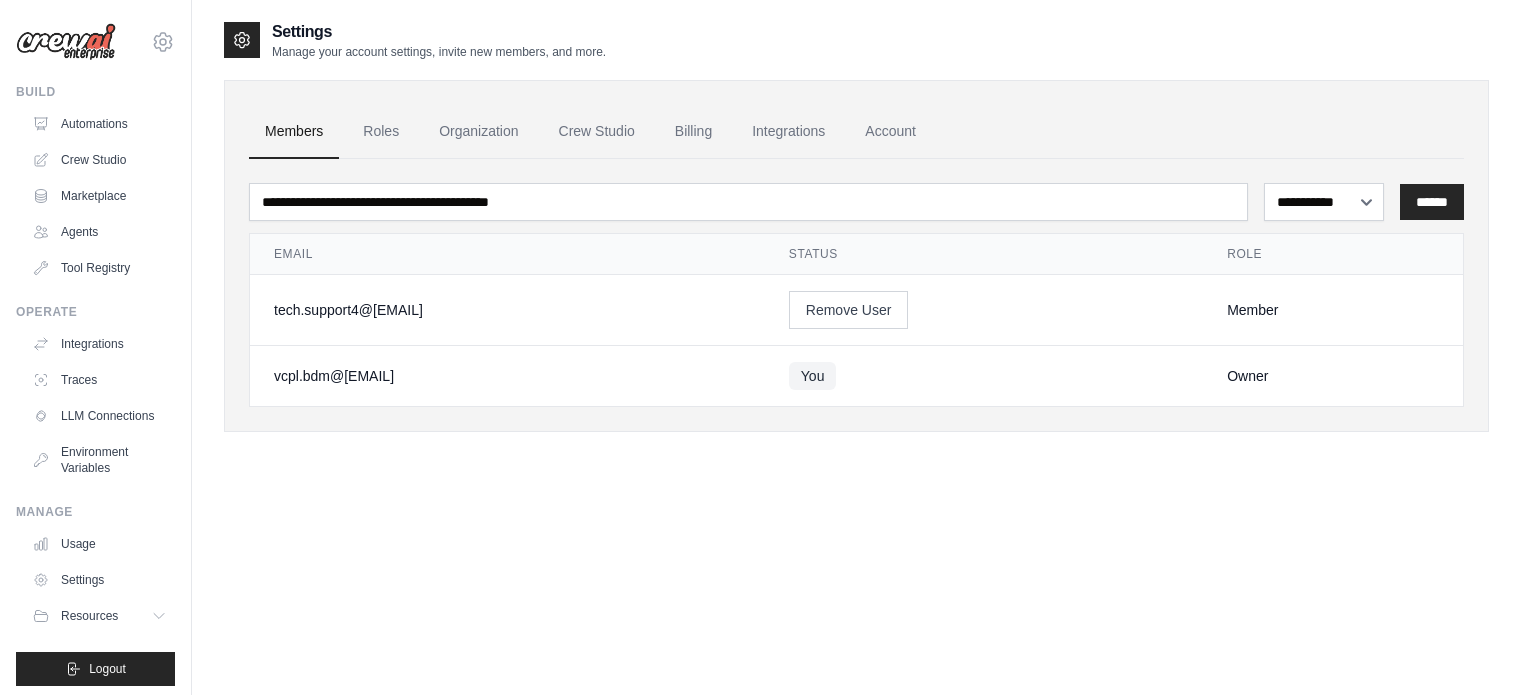 scroll, scrollTop: 0, scrollLeft: 0, axis: both 